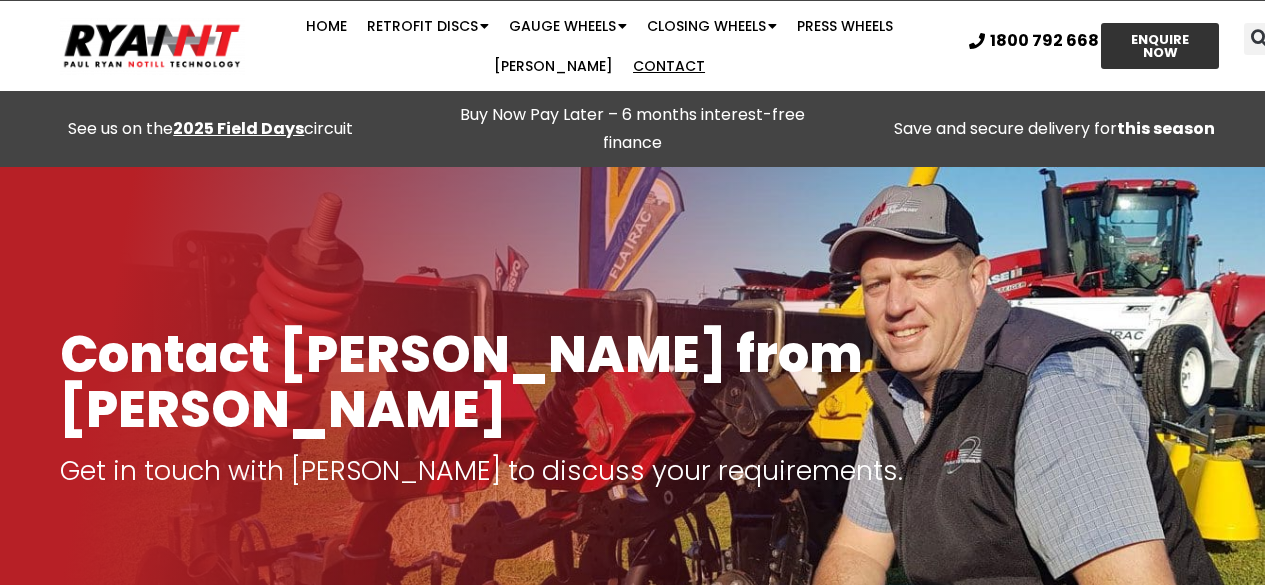 scroll, scrollTop: 0, scrollLeft: 0, axis: both 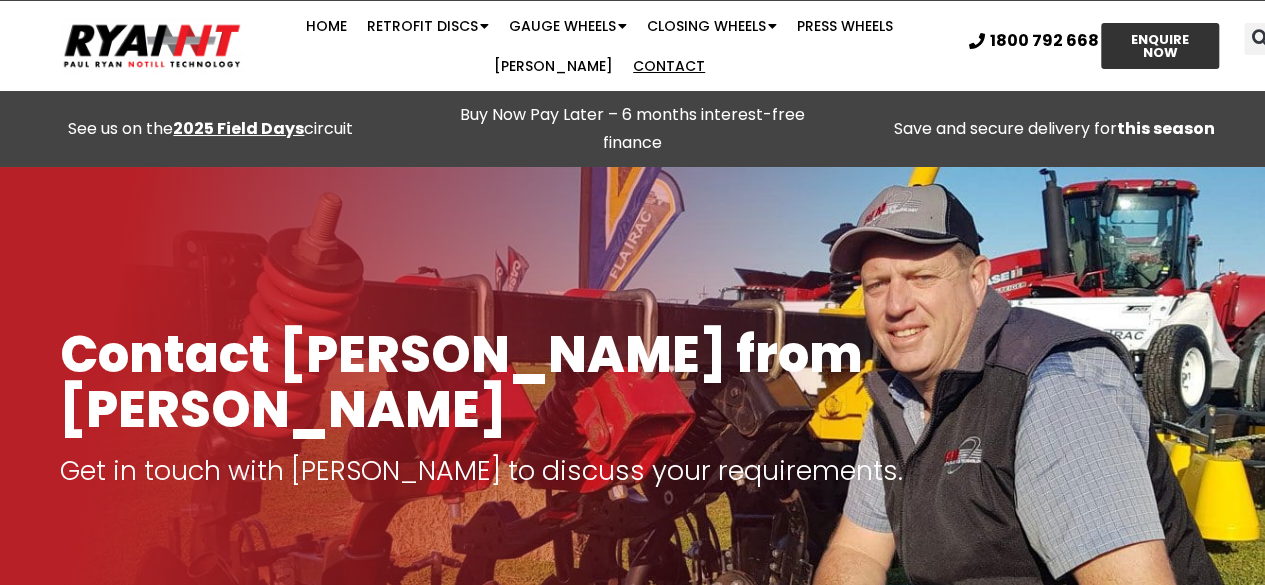 drag, startPoint x: 739, startPoint y: 379, endPoint x: 584, endPoint y: 490, distance: 190.64627 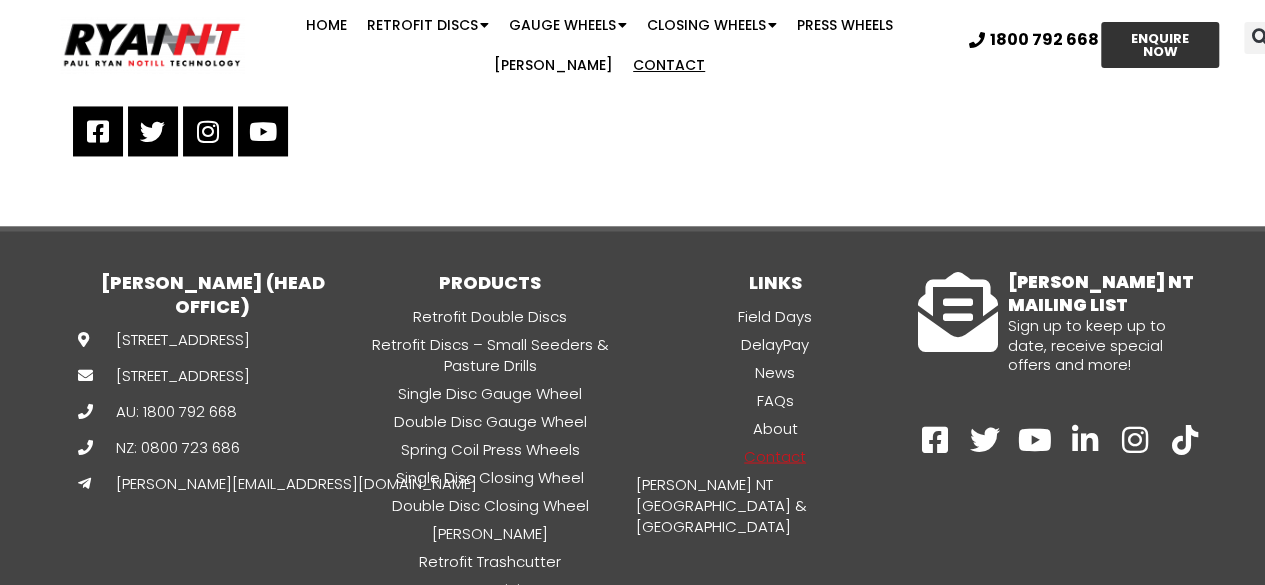 scroll, scrollTop: 1665, scrollLeft: 0, axis: vertical 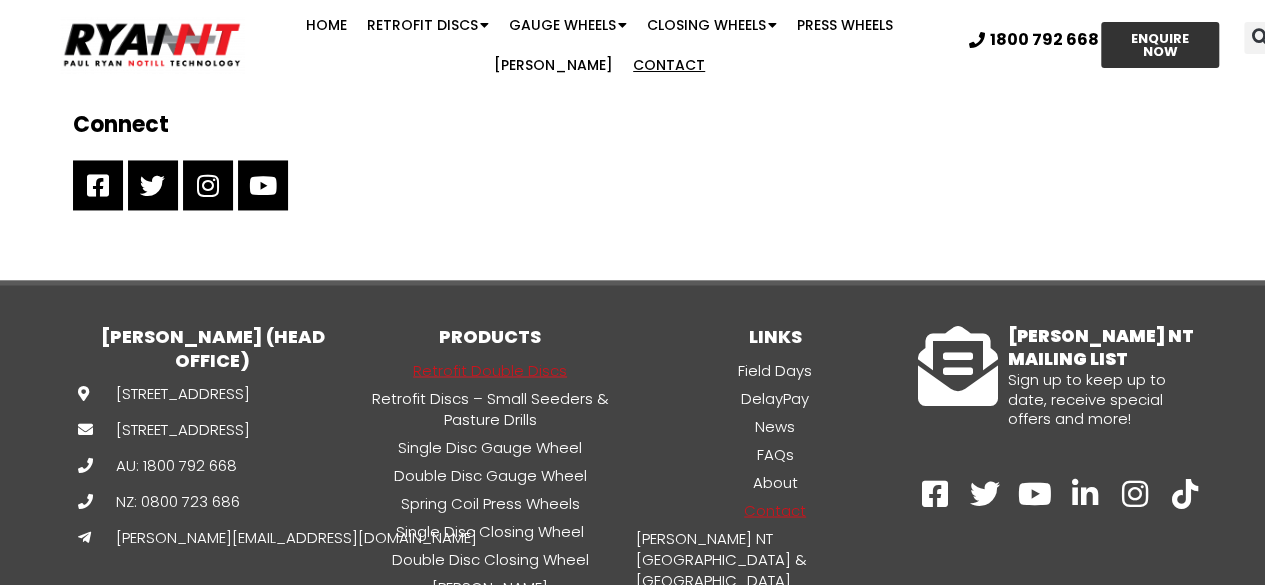 click on "Retrofit Double Discs" 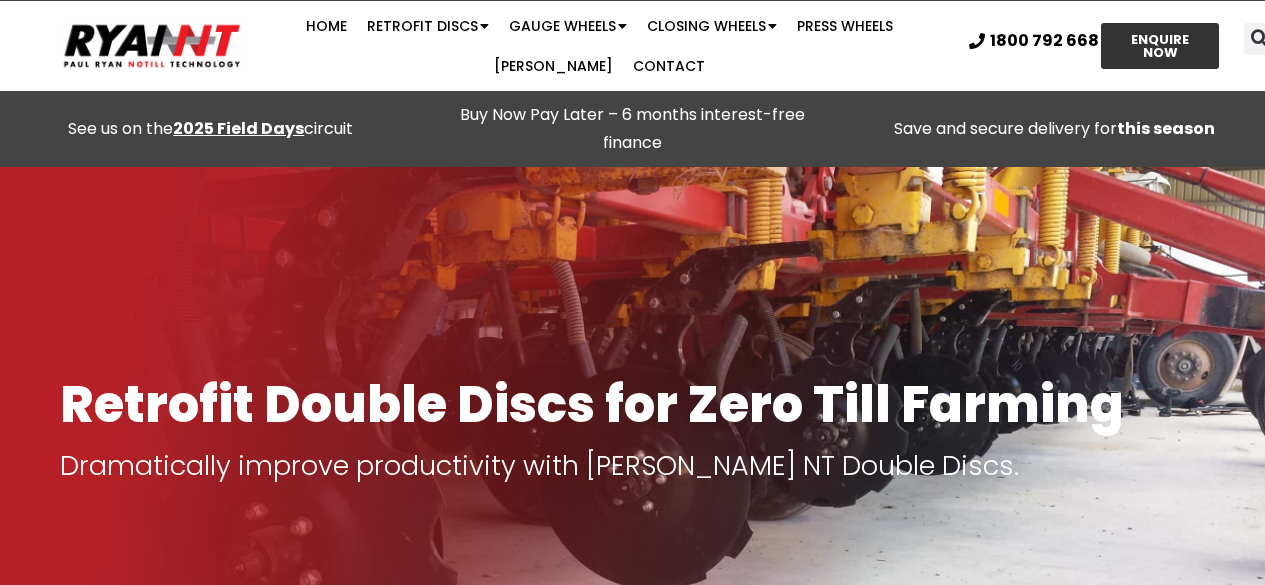 scroll, scrollTop: 0, scrollLeft: 0, axis: both 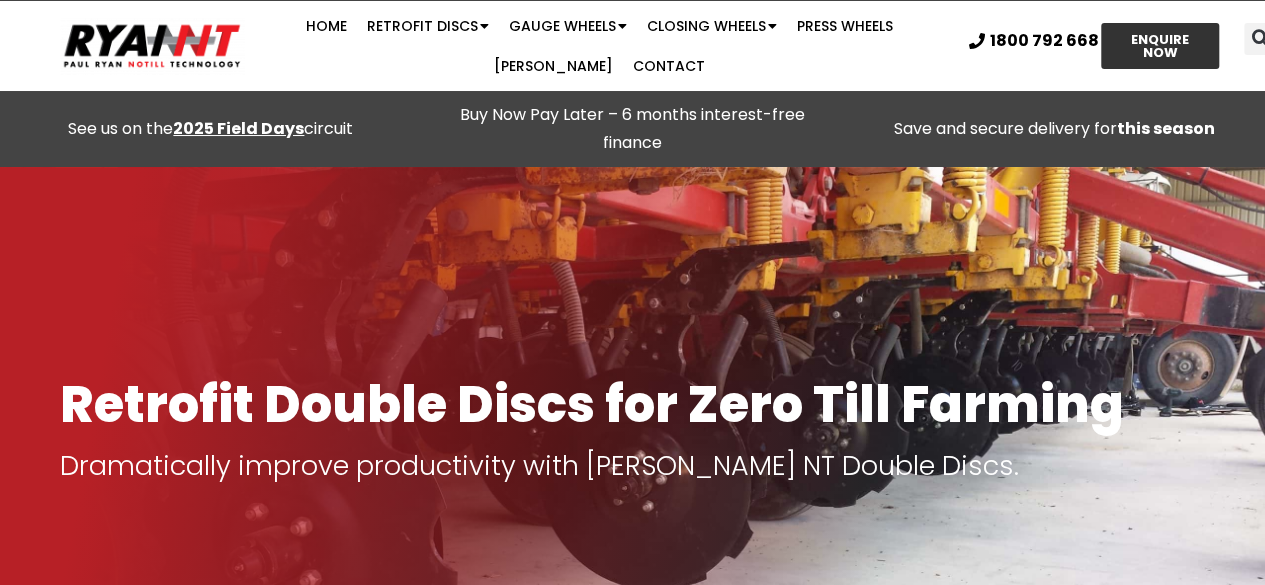 click on "Retrofit Double Discs for Zero Till Farming   Dramatically improve productivity with [PERSON_NAME] NT Double Discs." at bounding box center (632, 428) 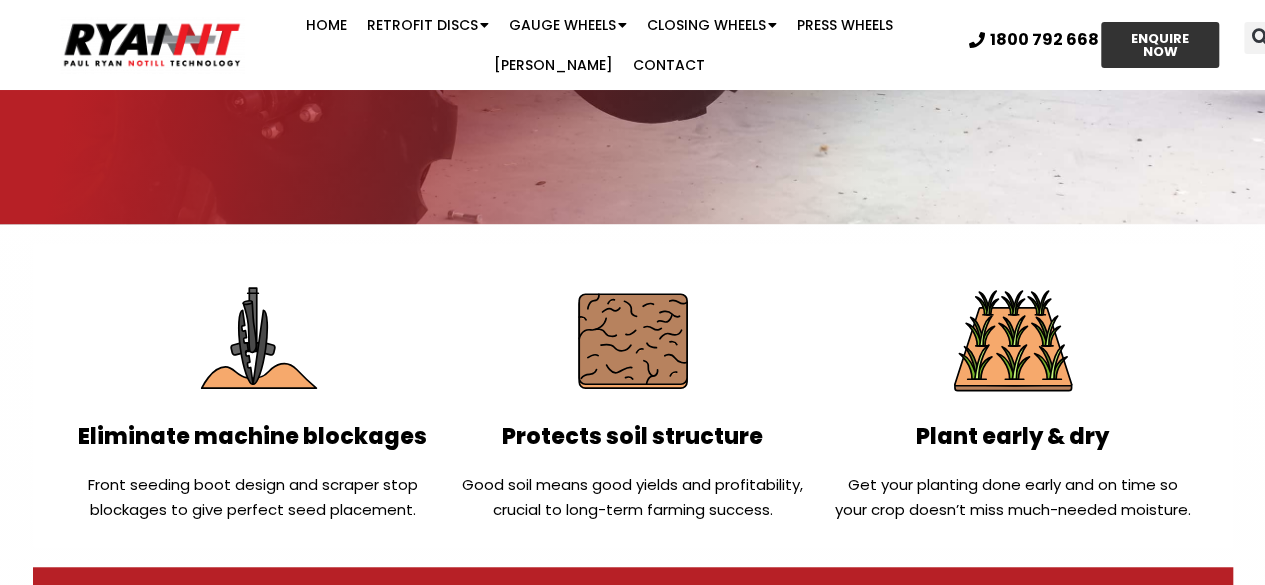 scroll, scrollTop: 492, scrollLeft: 0, axis: vertical 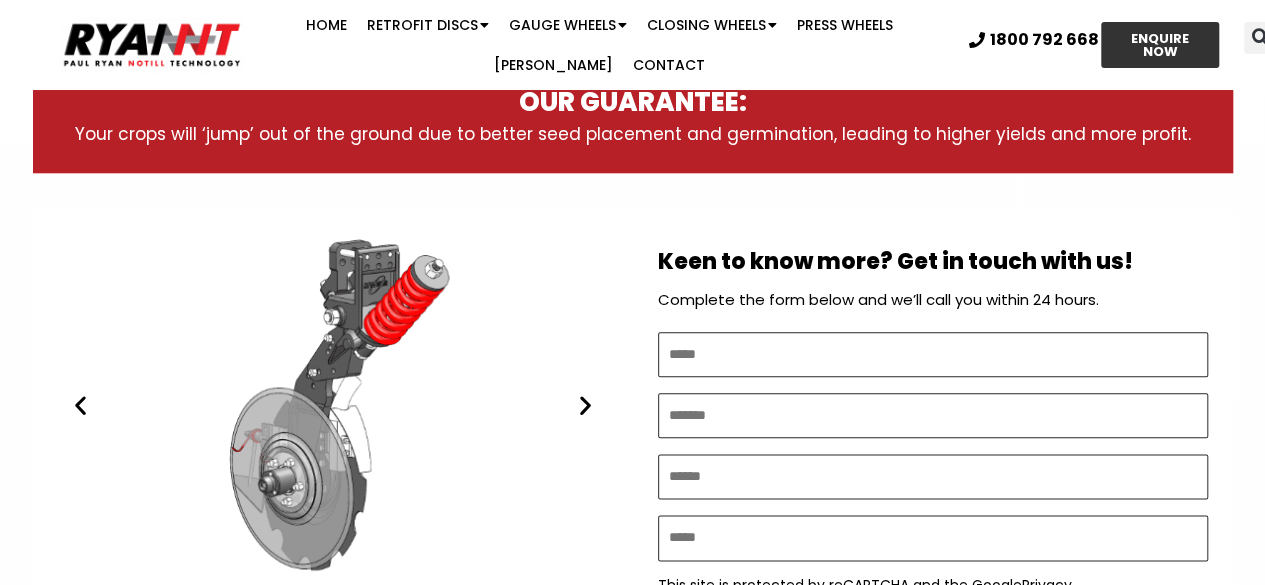 click at bounding box center (80, 405) 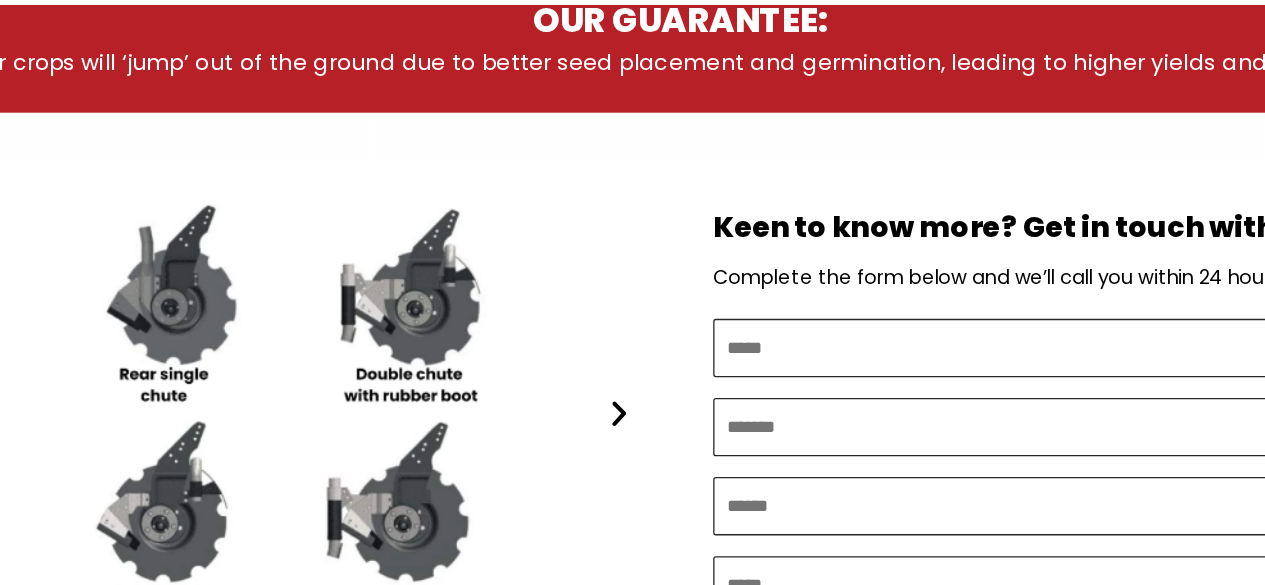 scroll, scrollTop: 972, scrollLeft: 0, axis: vertical 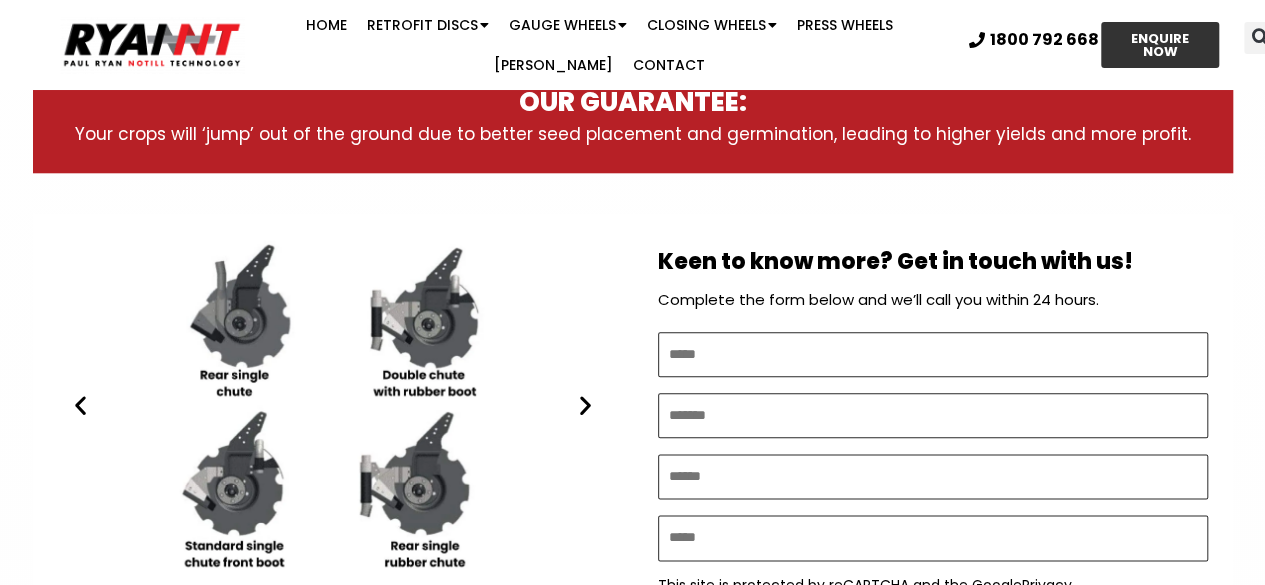 click at bounding box center (585, 405) 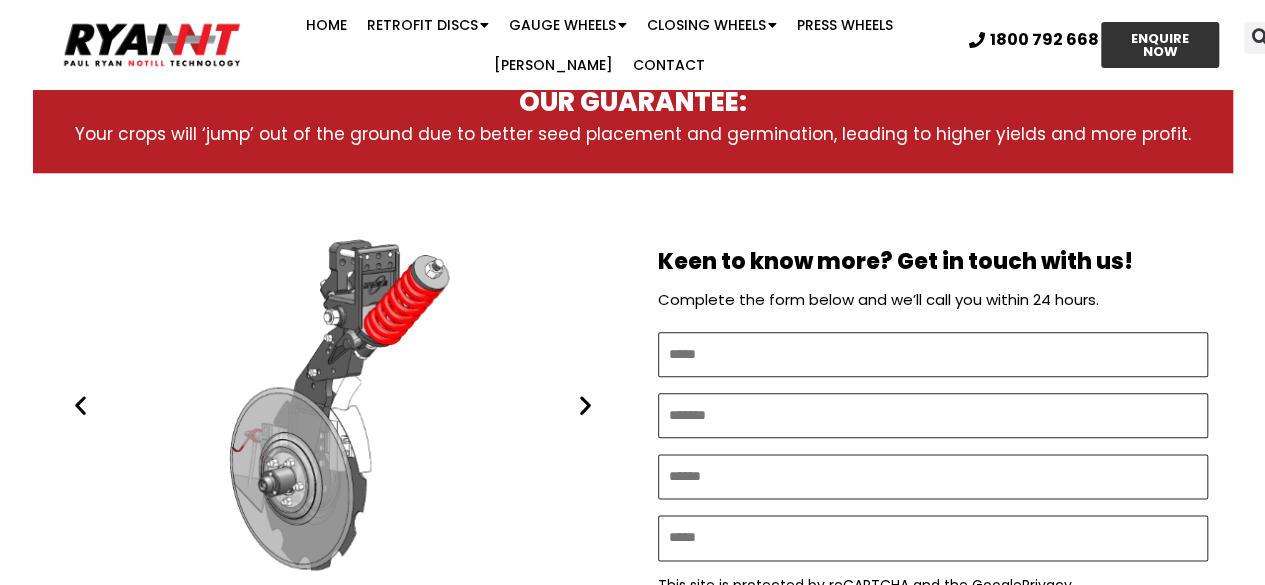 click at bounding box center [585, 405] 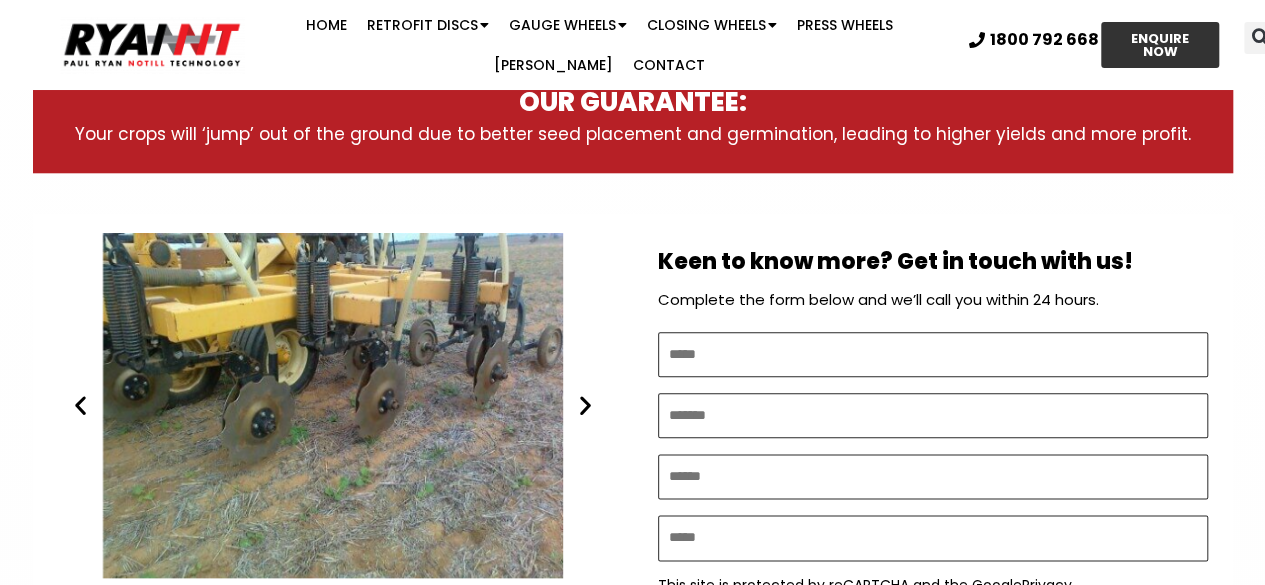 click at bounding box center (585, 405) 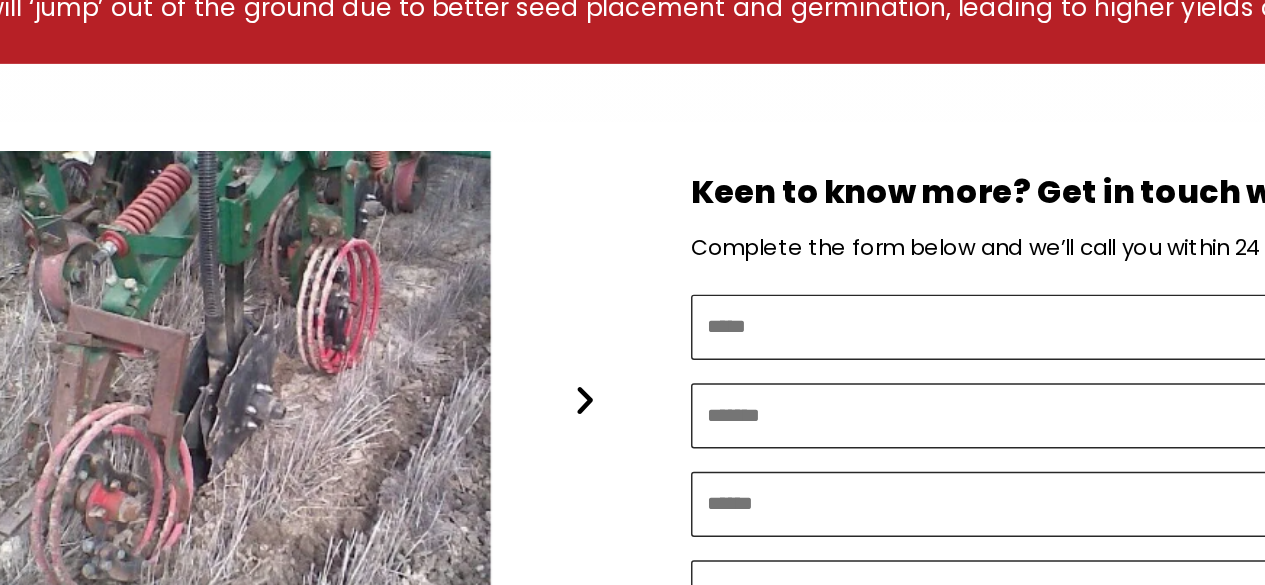 scroll, scrollTop: 972, scrollLeft: 0, axis: vertical 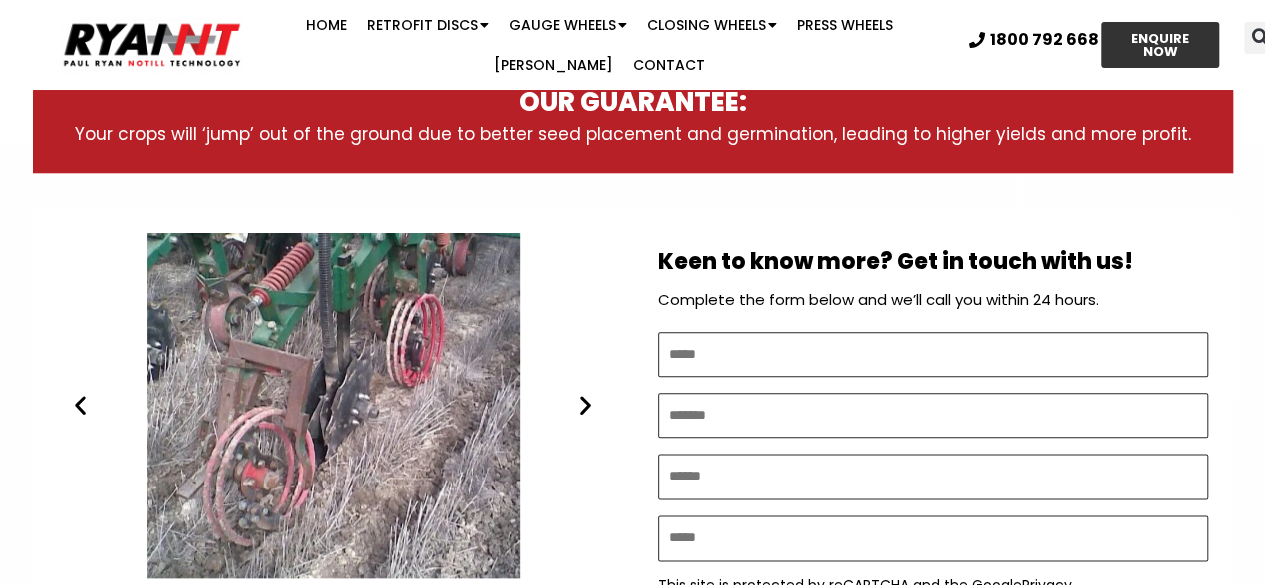 click at bounding box center (585, 405) 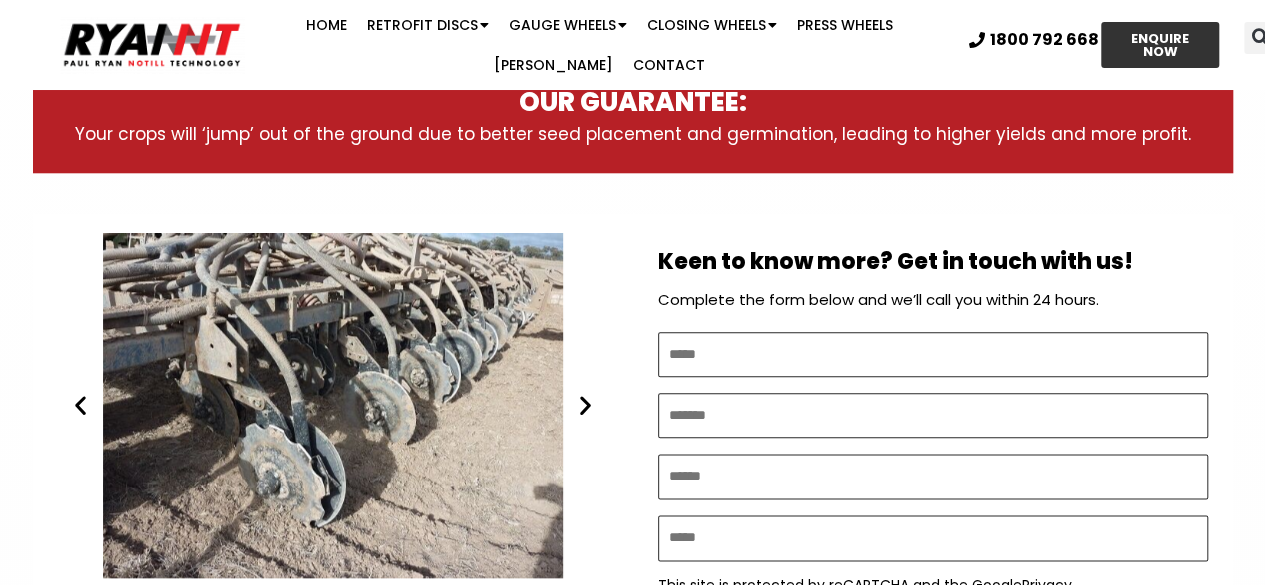 click at bounding box center [585, 405] 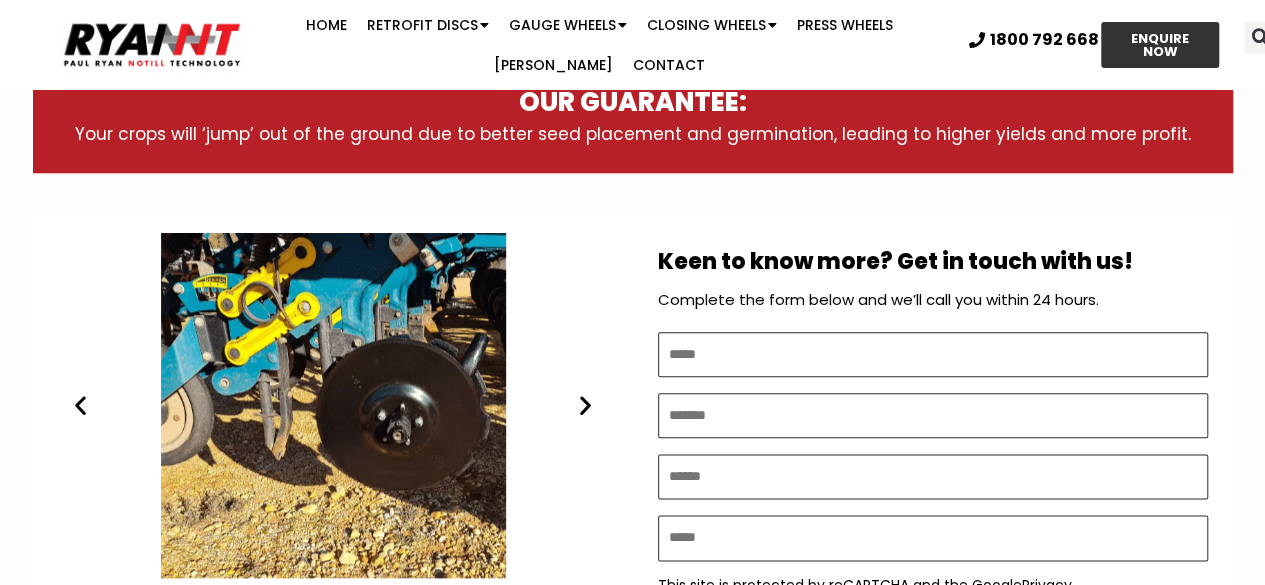 click at bounding box center (585, 405) 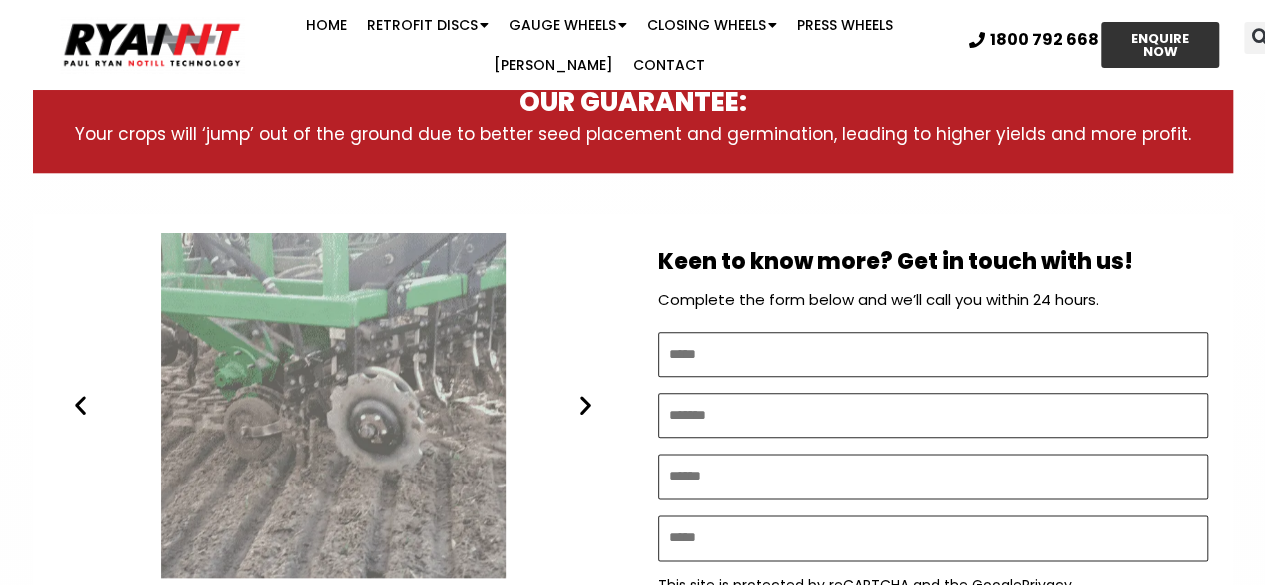 click at bounding box center [585, 405] 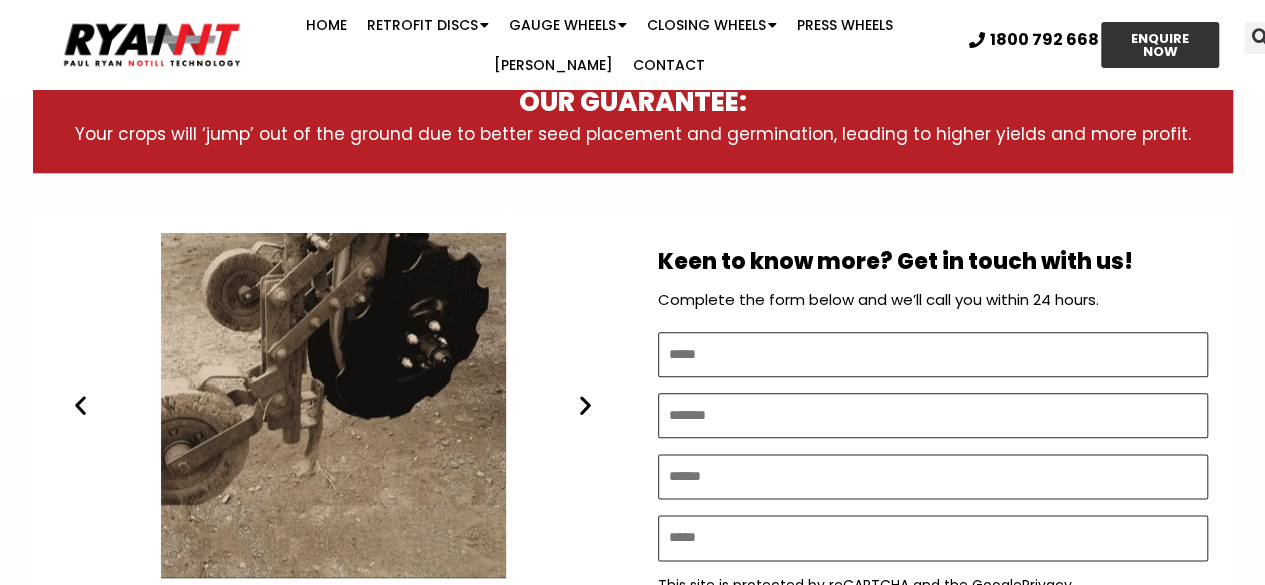 click at bounding box center (585, 405) 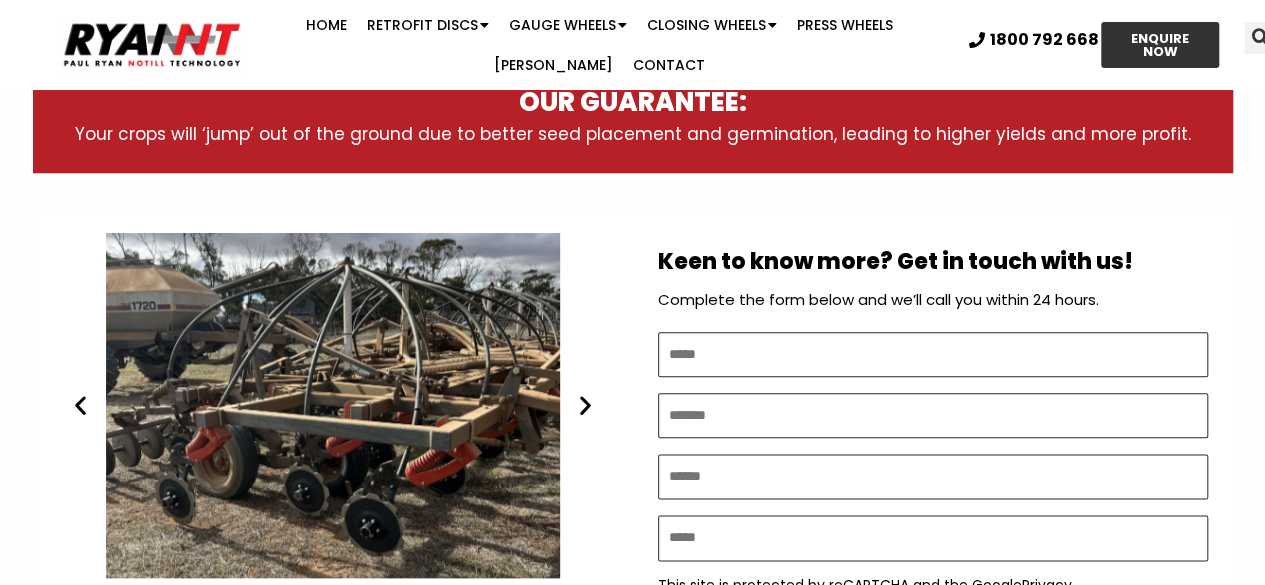 click at bounding box center (585, 405) 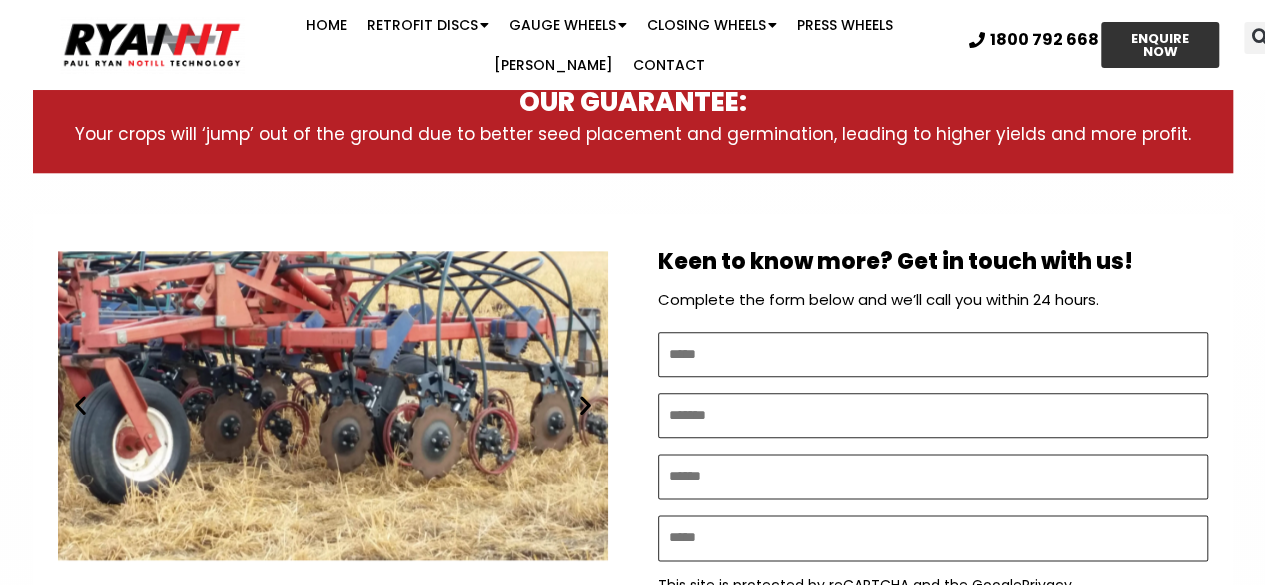 click at bounding box center [585, 405] 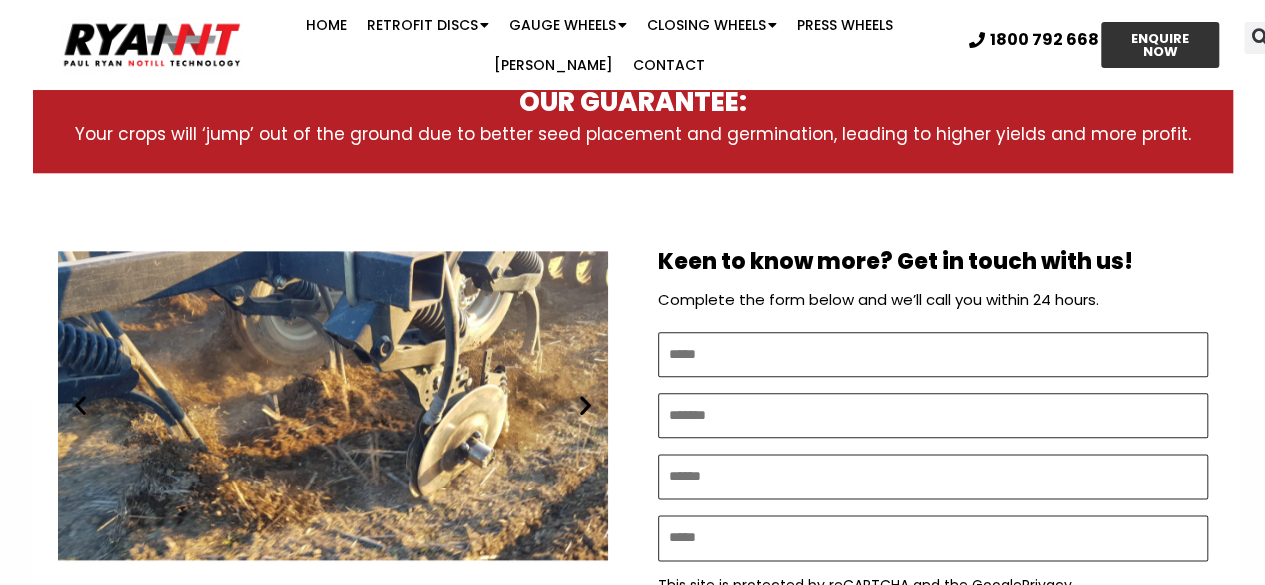 click at bounding box center (585, 405) 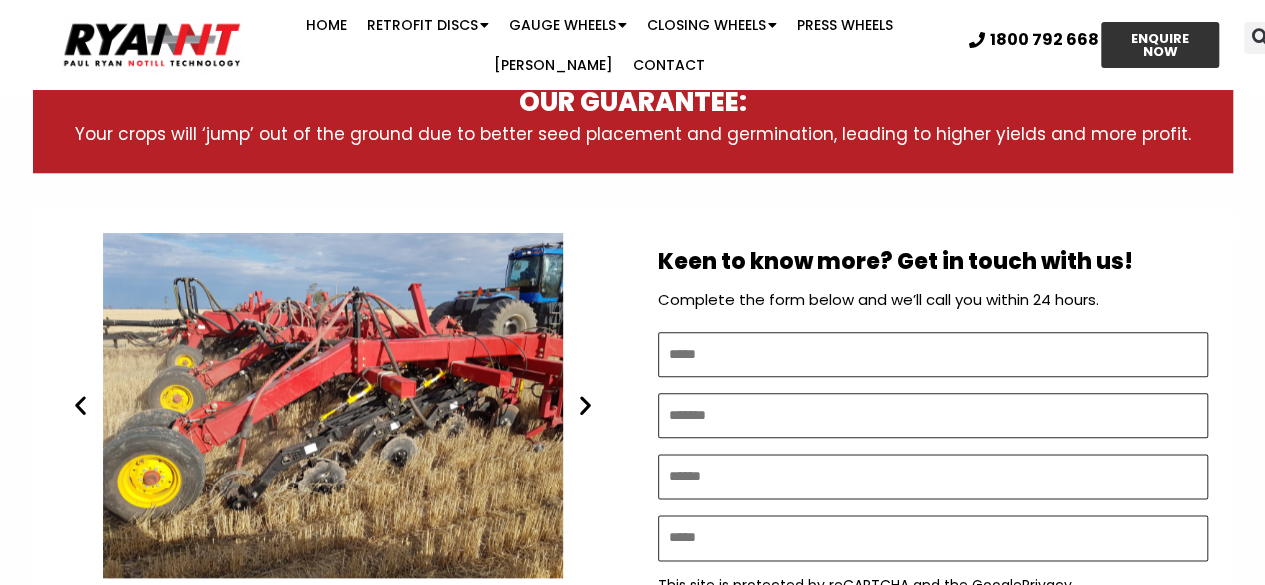click at bounding box center (585, 405) 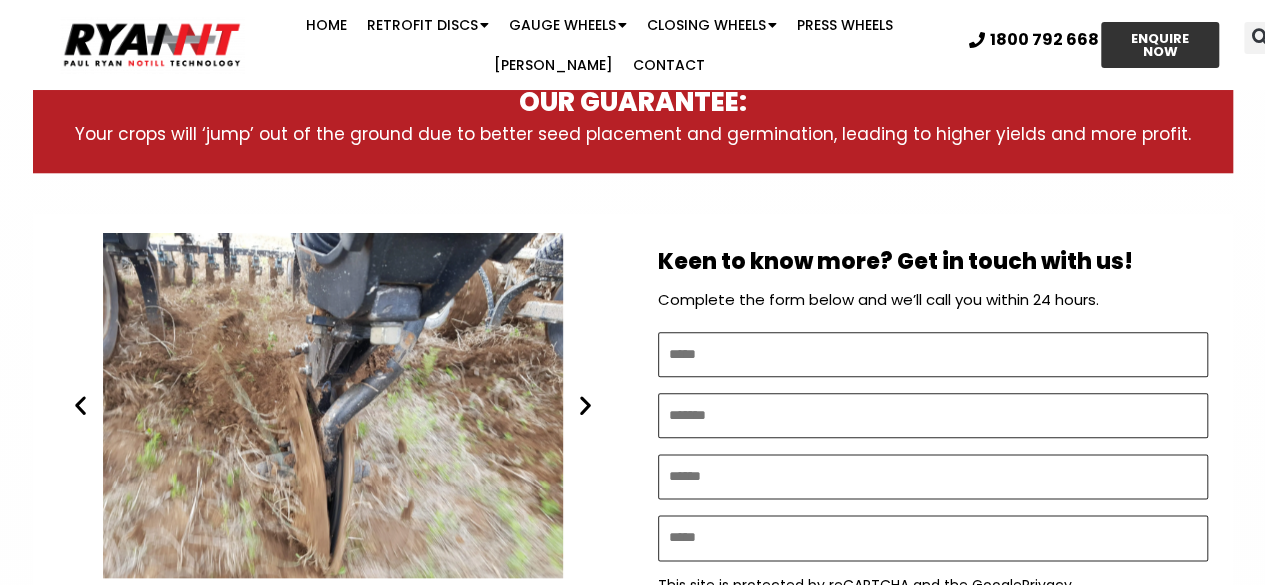 click at bounding box center (585, 405) 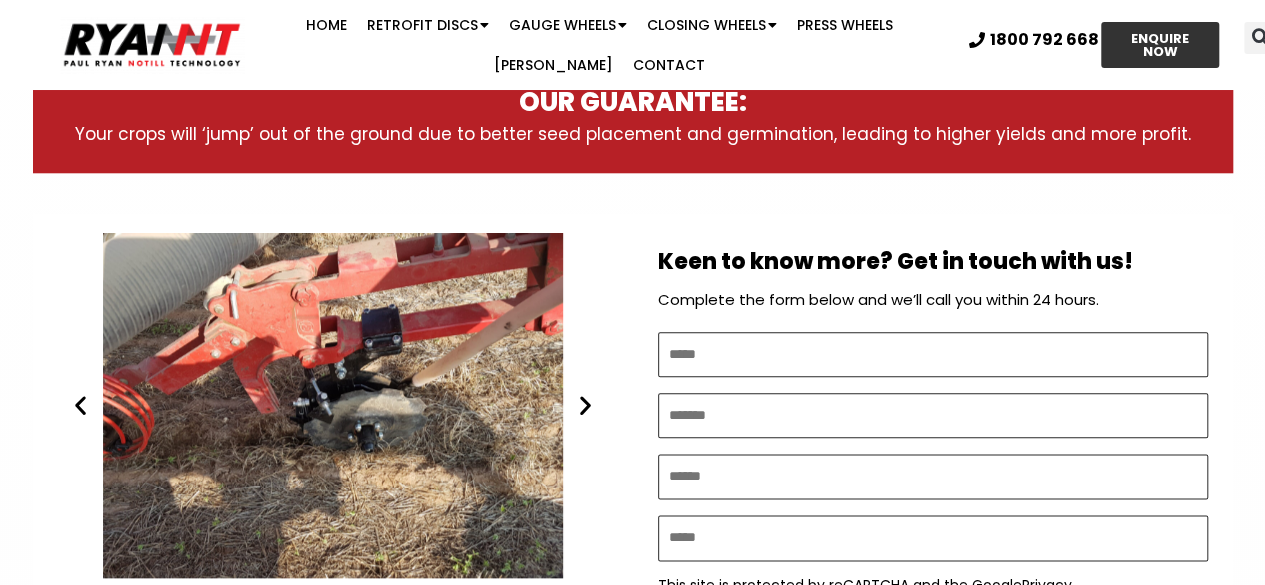click at bounding box center [585, 405] 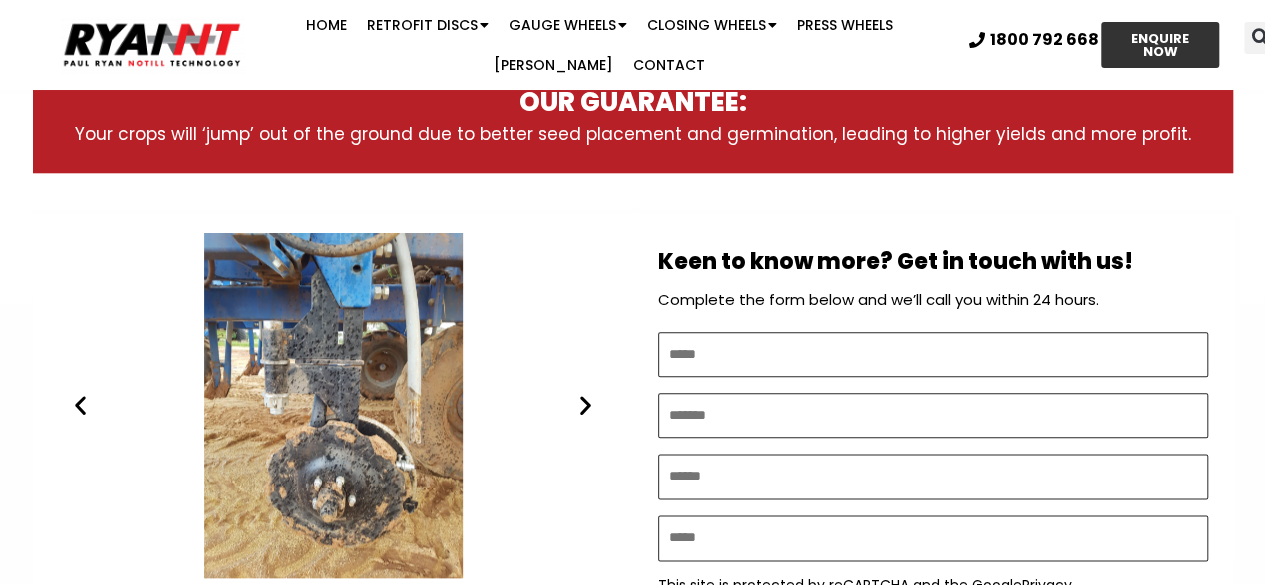 click at bounding box center [585, 405] 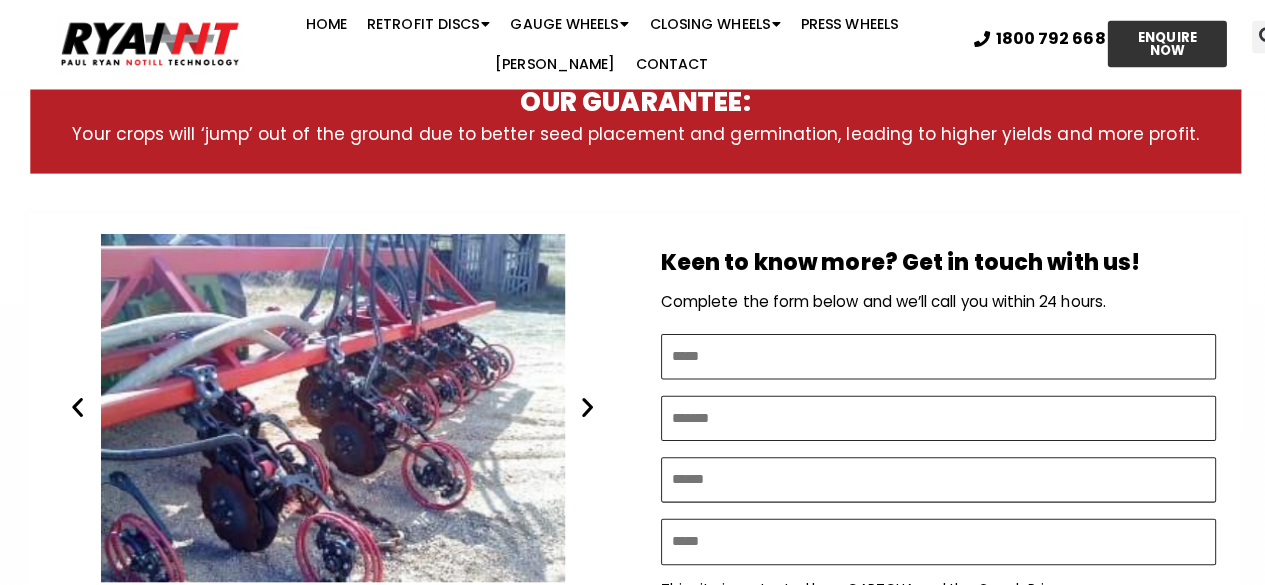 scroll, scrollTop: 969, scrollLeft: 0, axis: vertical 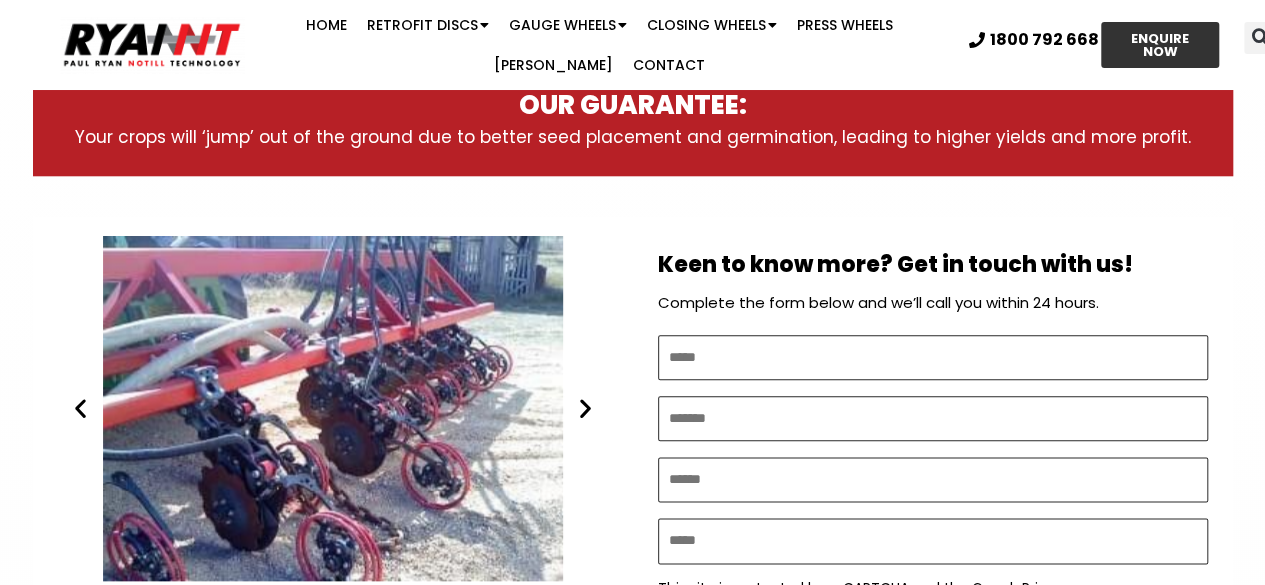 click at bounding box center (585, 408) 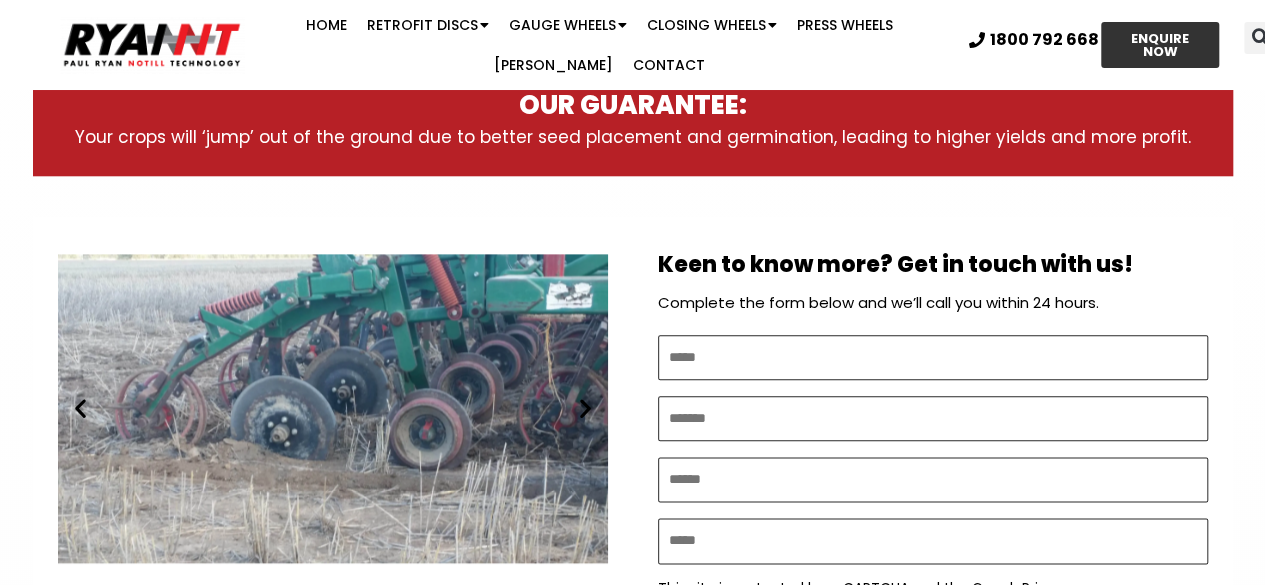 click at bounding box center [585, 408] 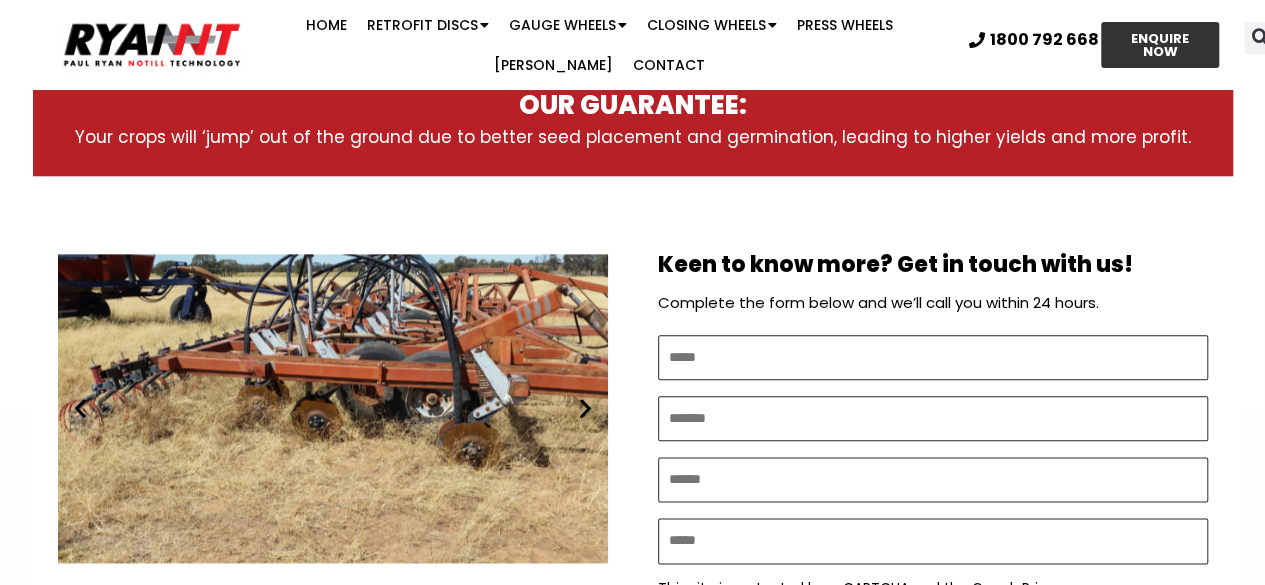 click at bounding box center [585, 408] 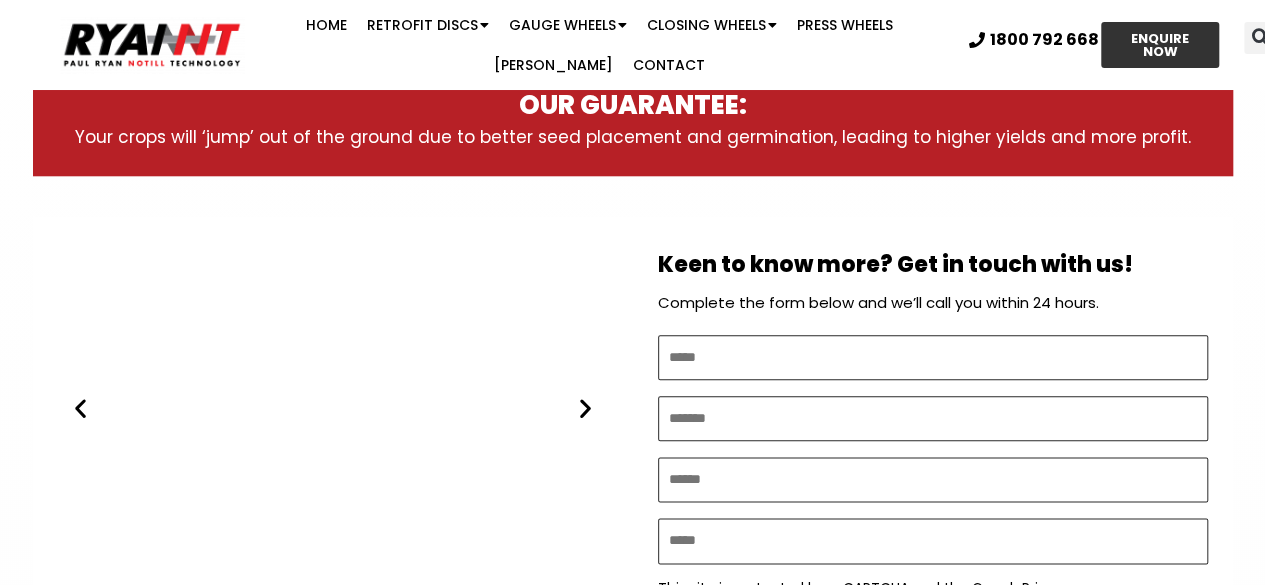 click at bounding box center (585, 408) 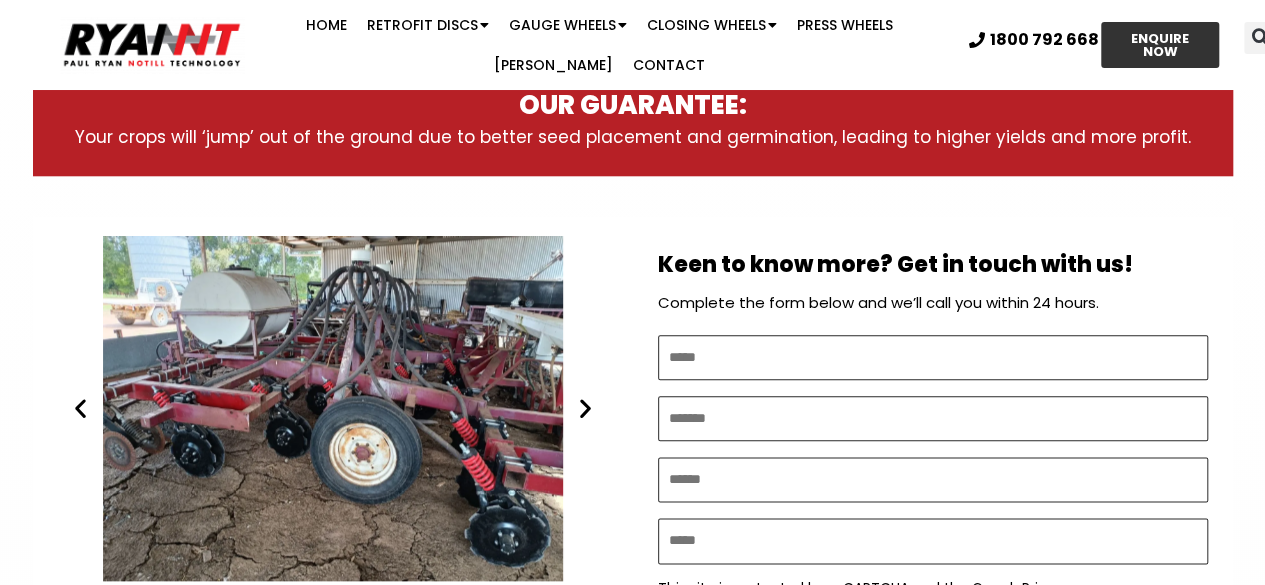 click at bounding box center [585, 408] 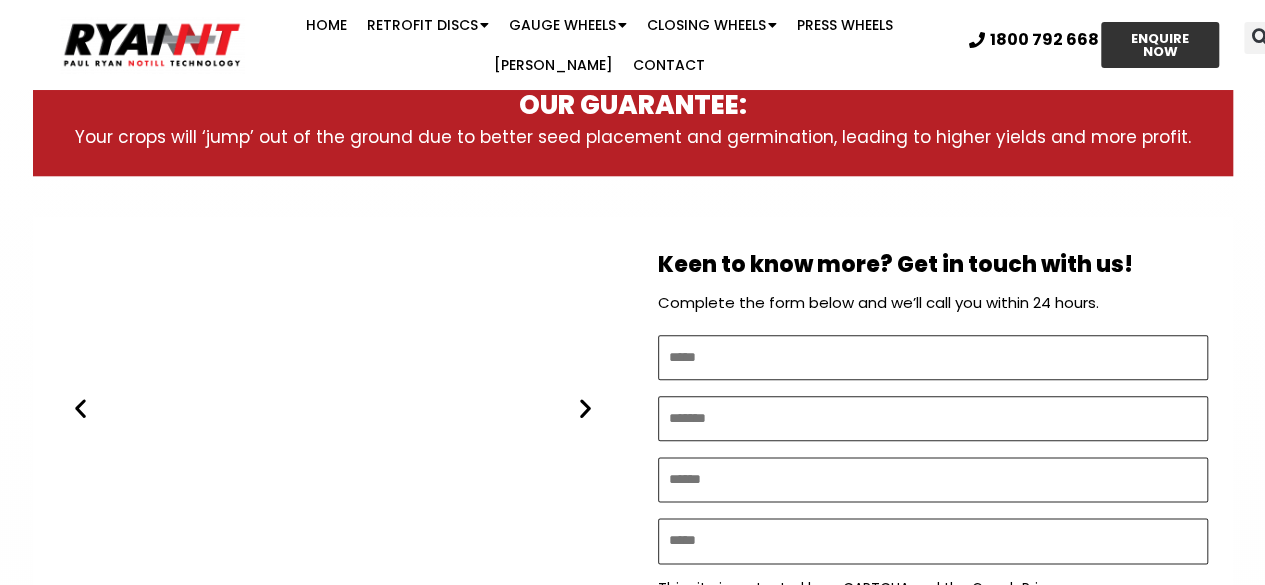 click at bounding box center [585, 408] 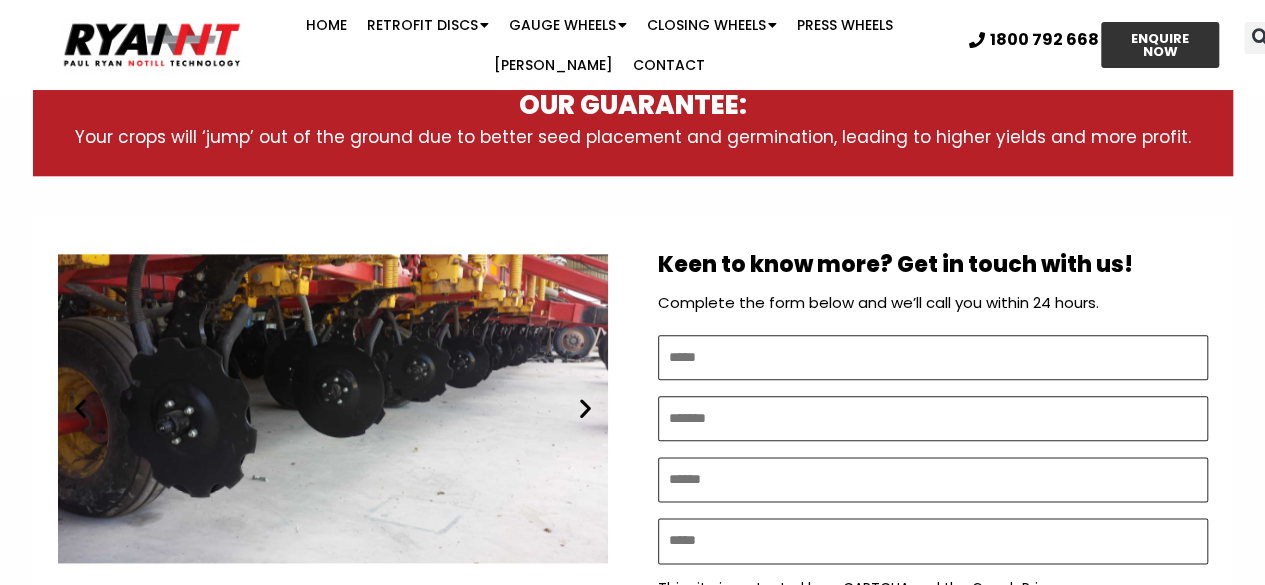 click at bounding box center [585, 408] 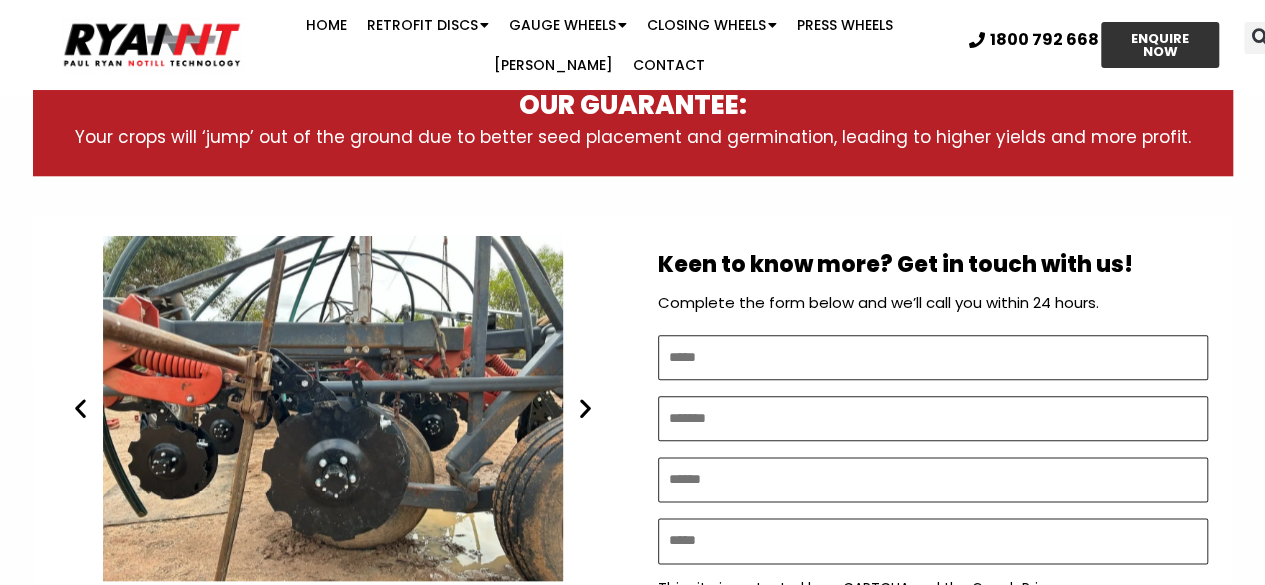click at bounding box center [585, 408] 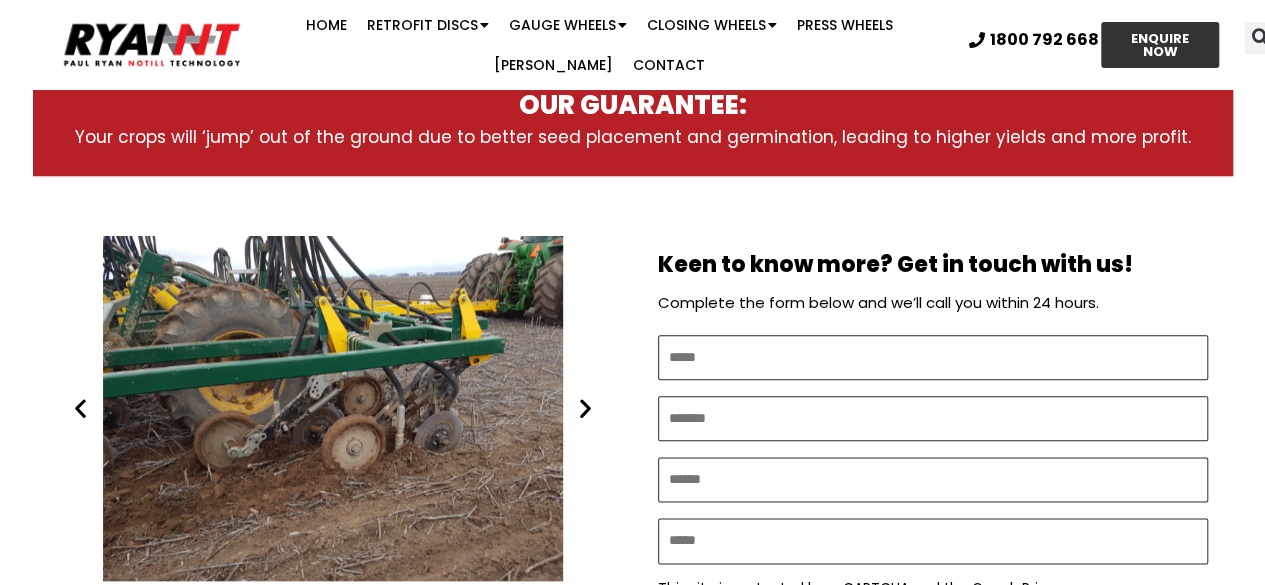 click at bounding box center (585, 408) 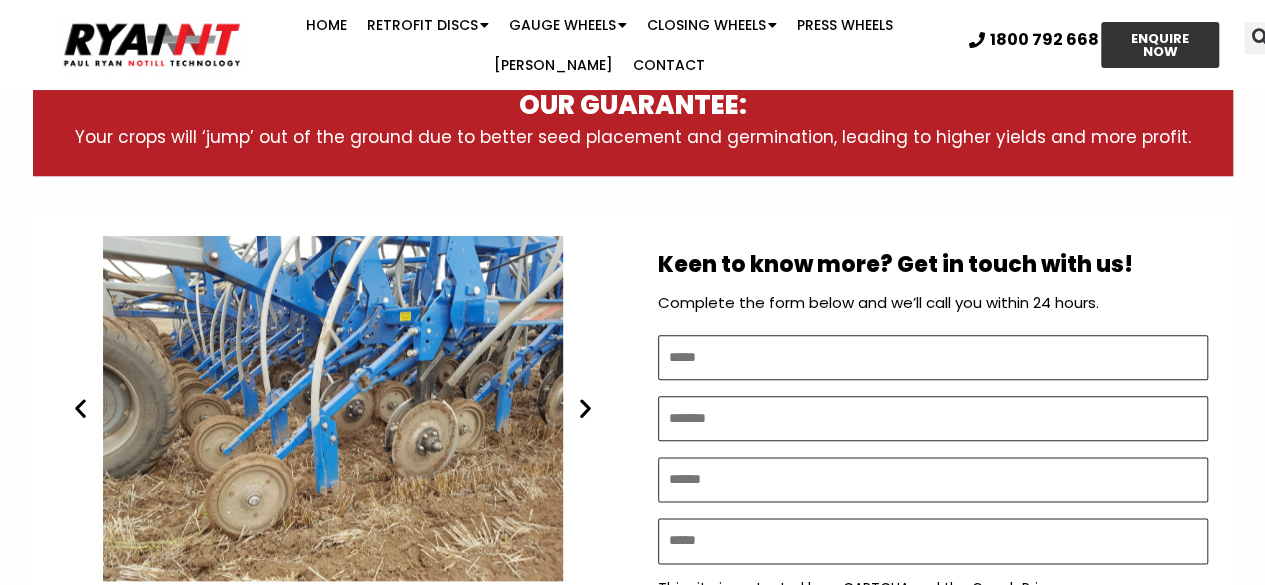click at bounding box center (585, 408) 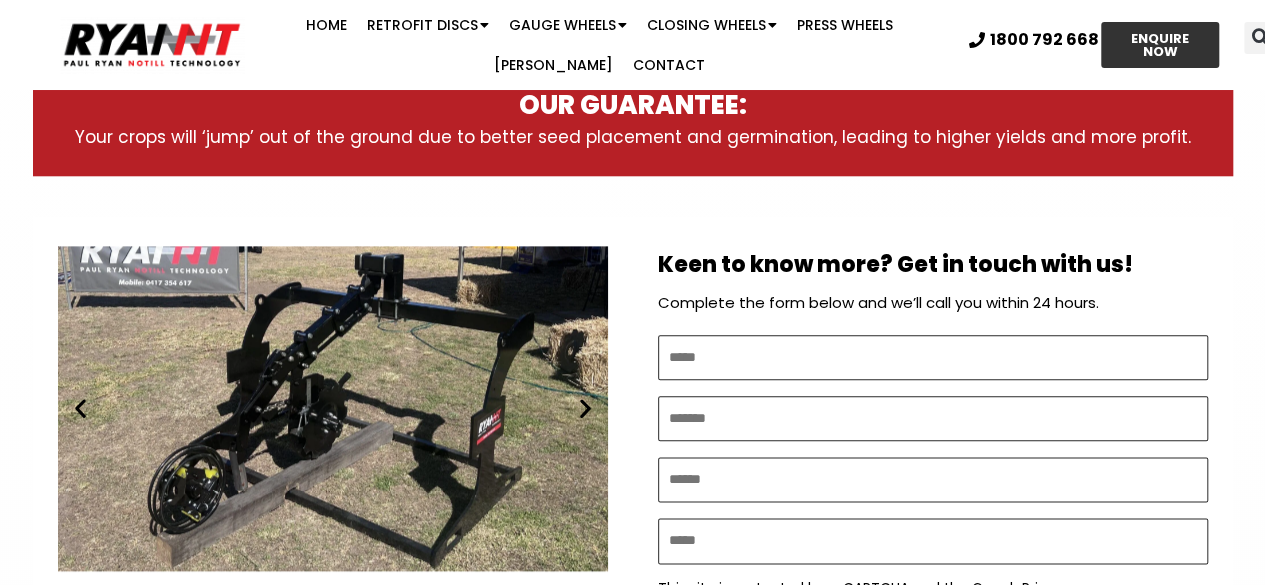 click at bounding box center (585, 408) 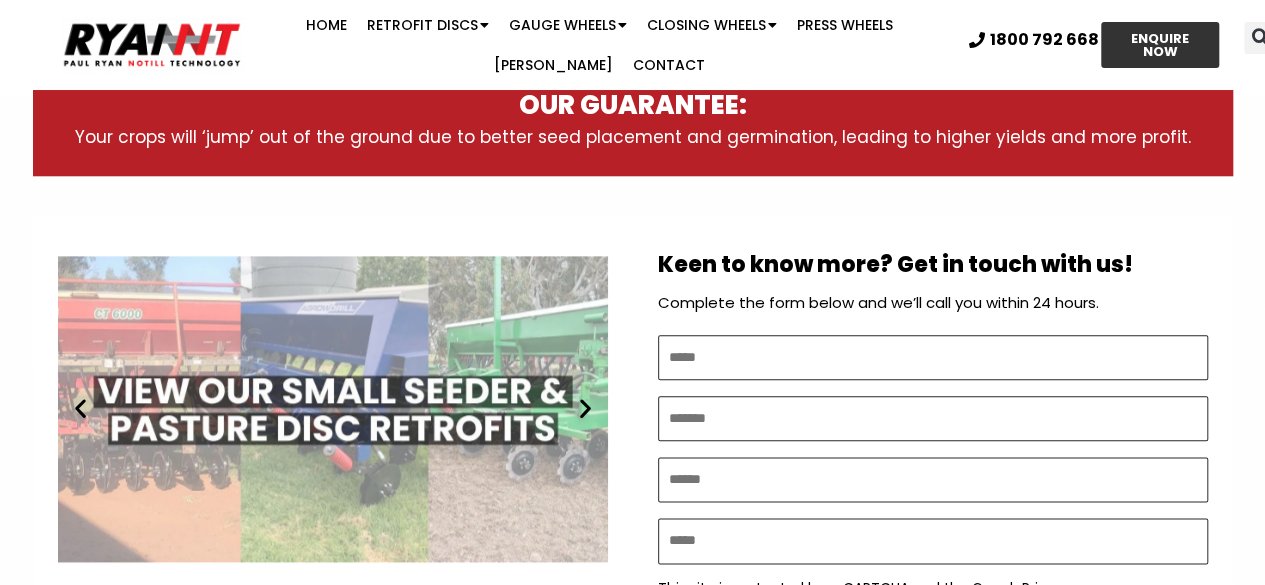 click at bounding box center [333, 408] 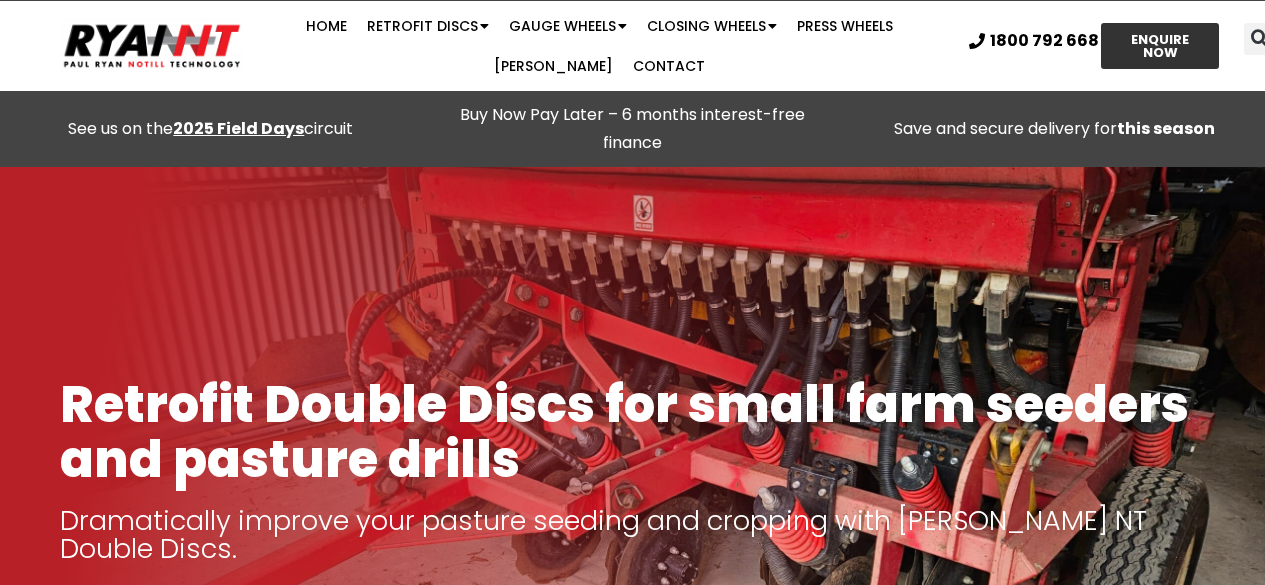 scroll, scrollTop: 0, scrollLeft: 0, axis: both 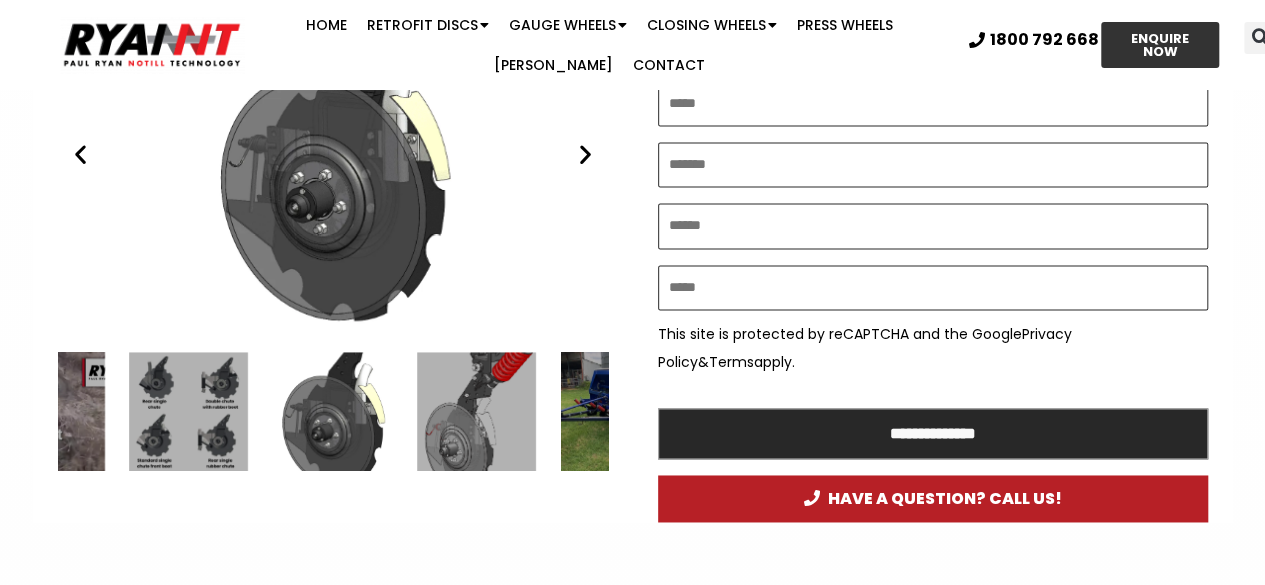 click at bounding box center [476, 411] 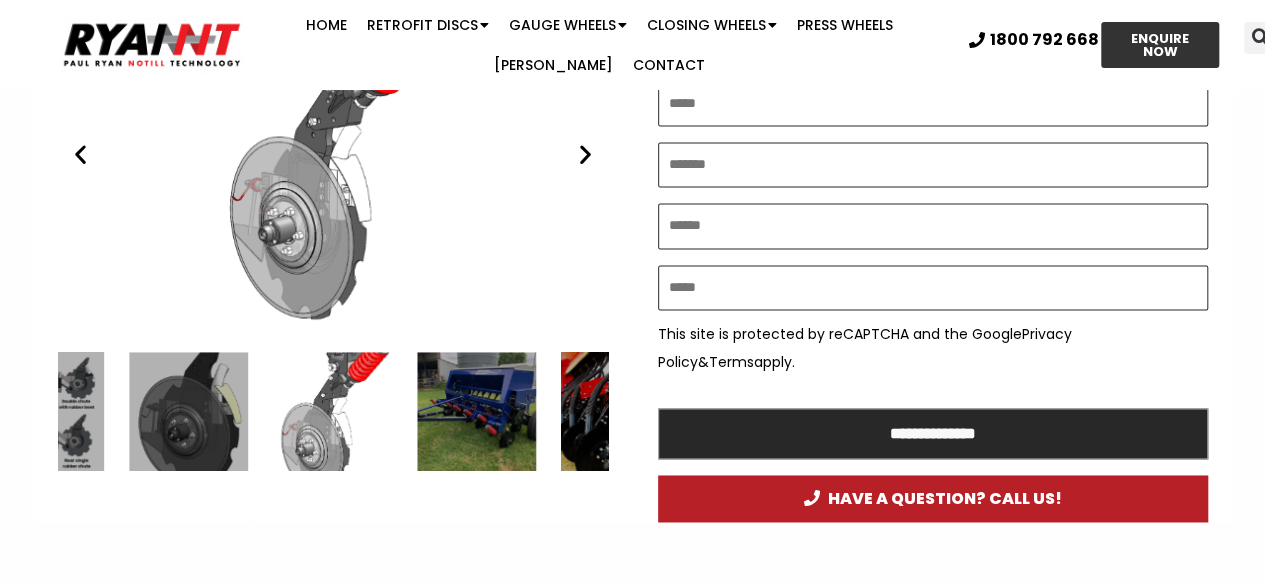 click at bounding box center (476, 411) 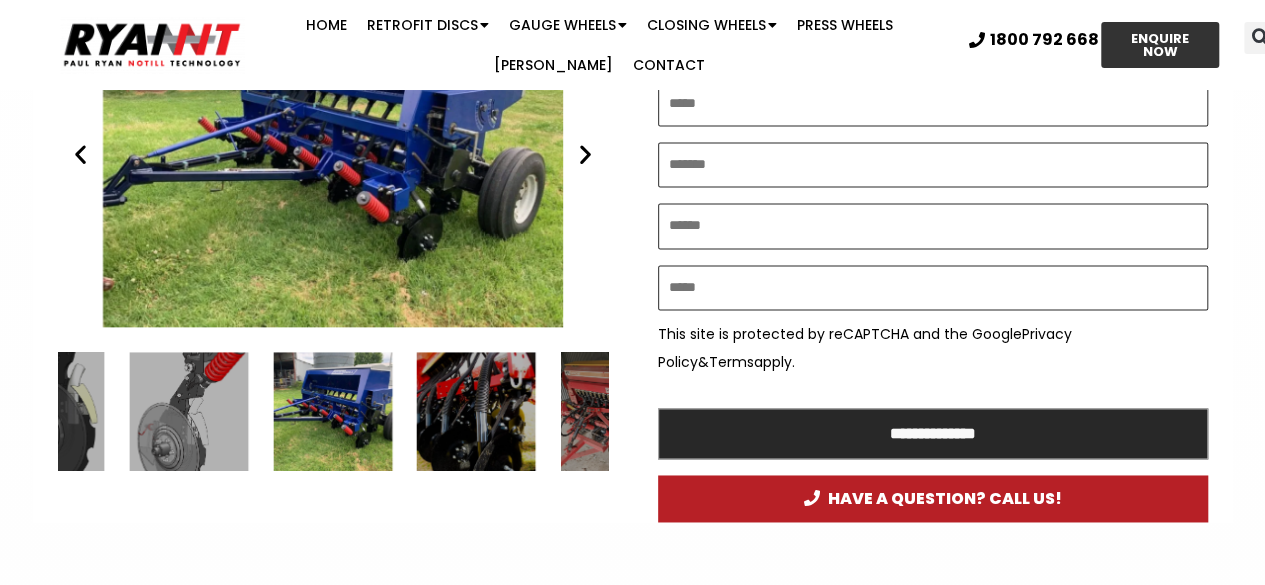 click at bounding box center (476, 411) 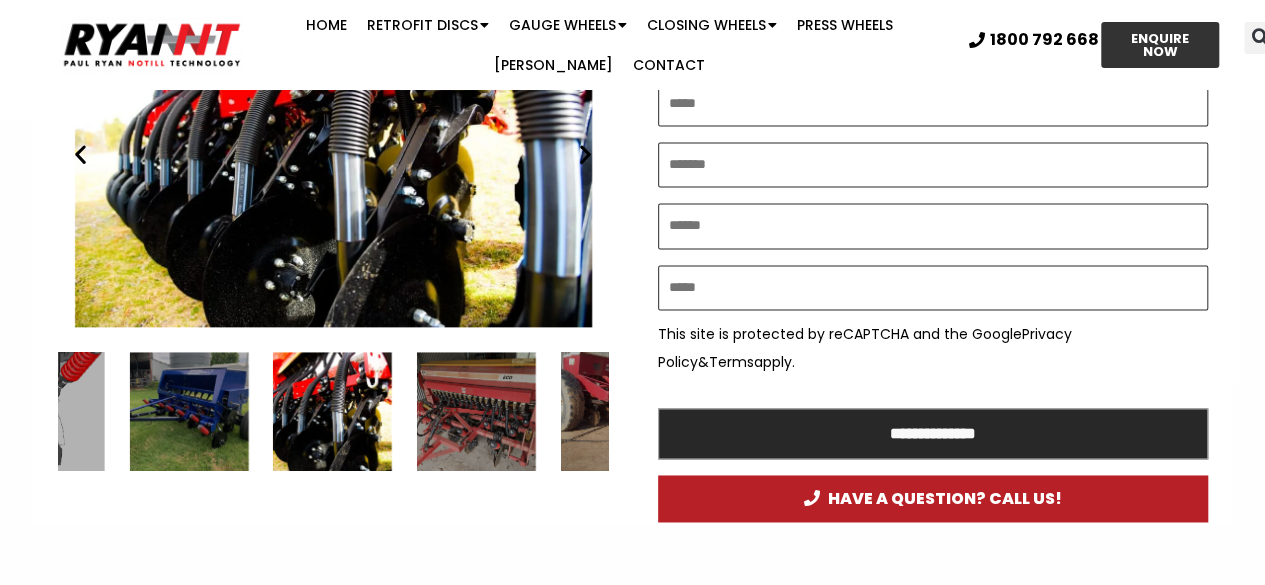 click at bounding box center [476, 411] 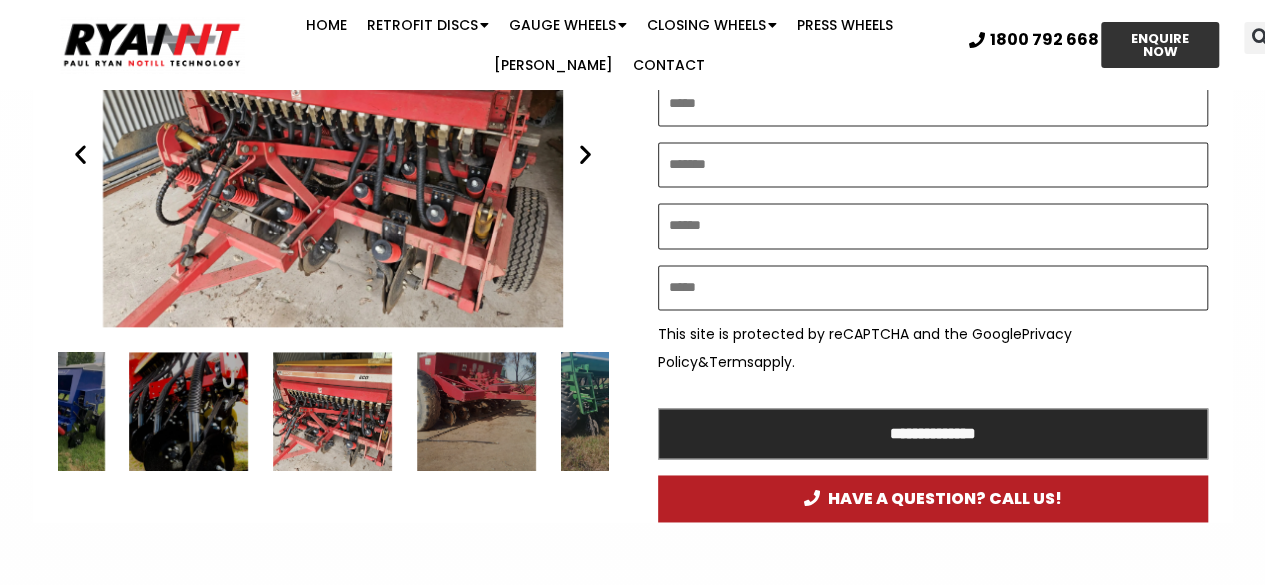 click at bounding box center (476, 411) 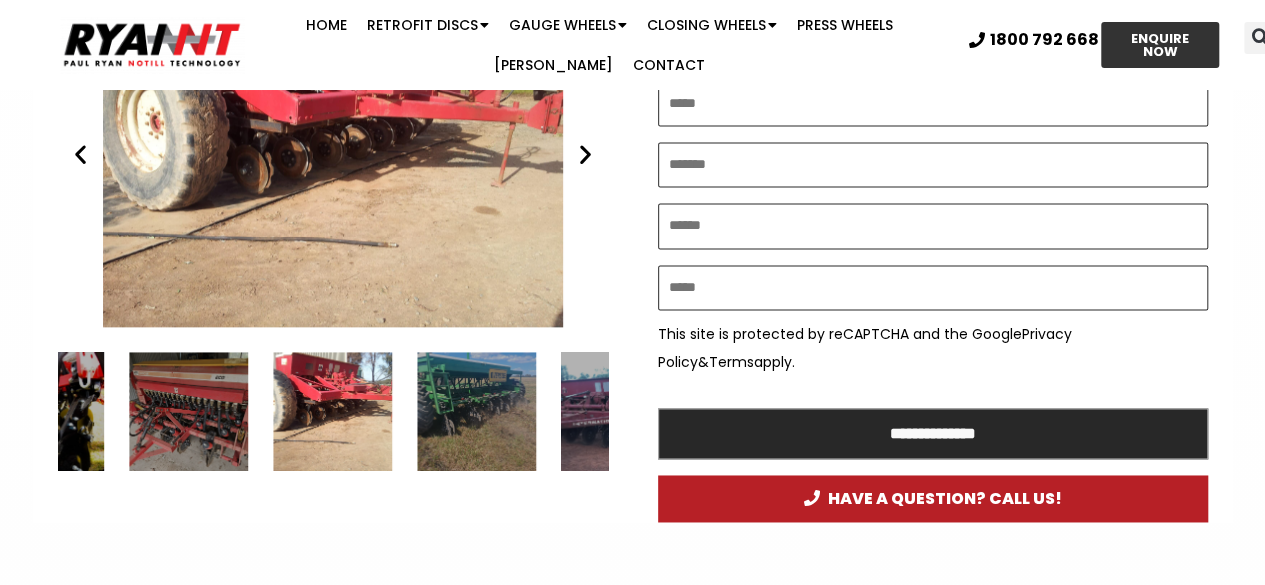 click at bounding box center (333, 154) 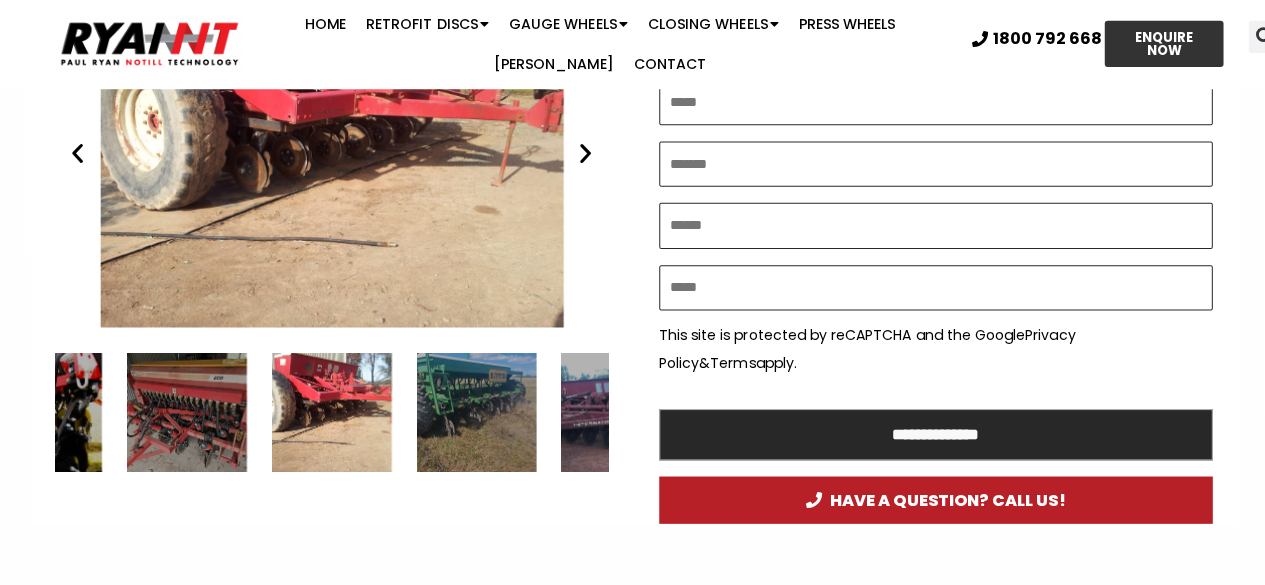 scroll, scrollTop: 1306, scrollLeft: 0, axis: vertical 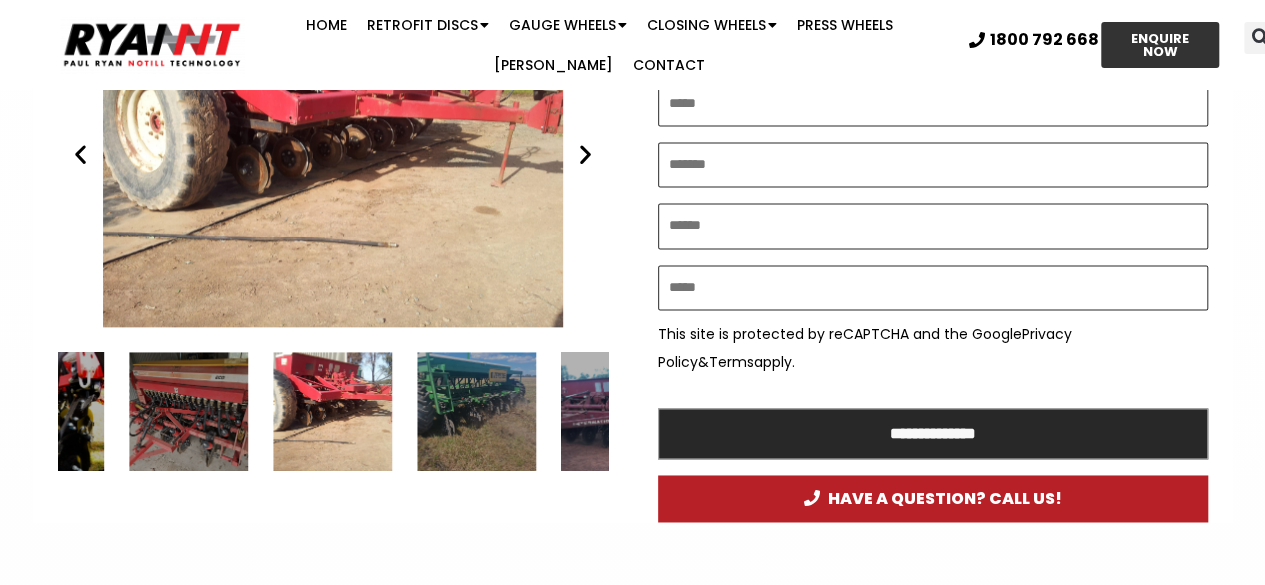 click at bounding box center (333, 154) 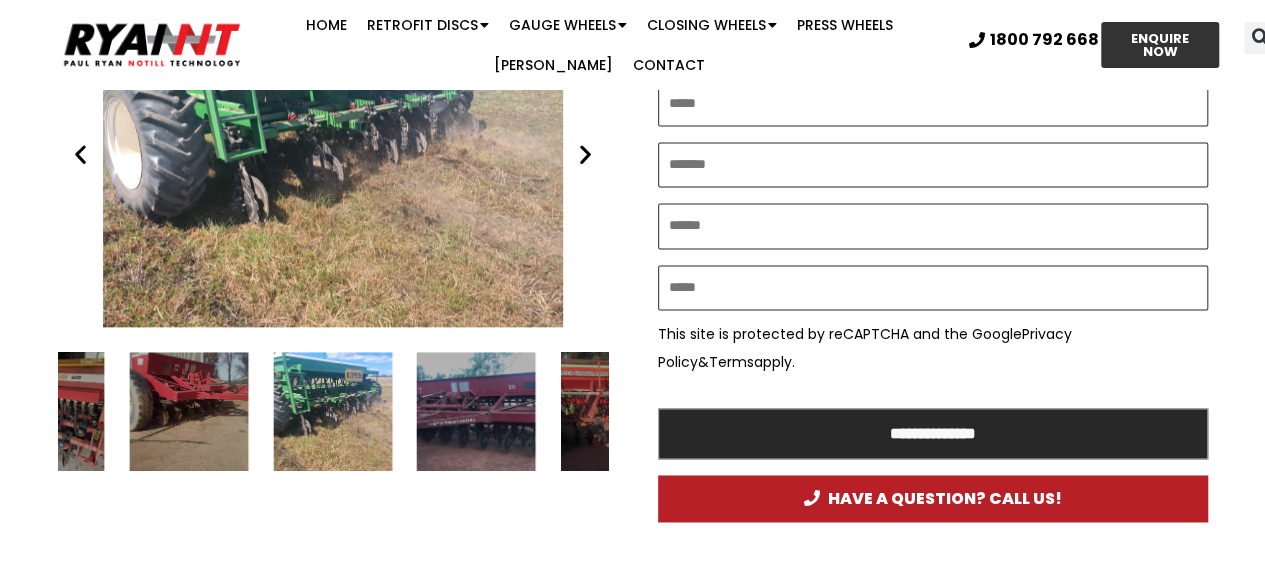 click at bounding box center [476, 411] 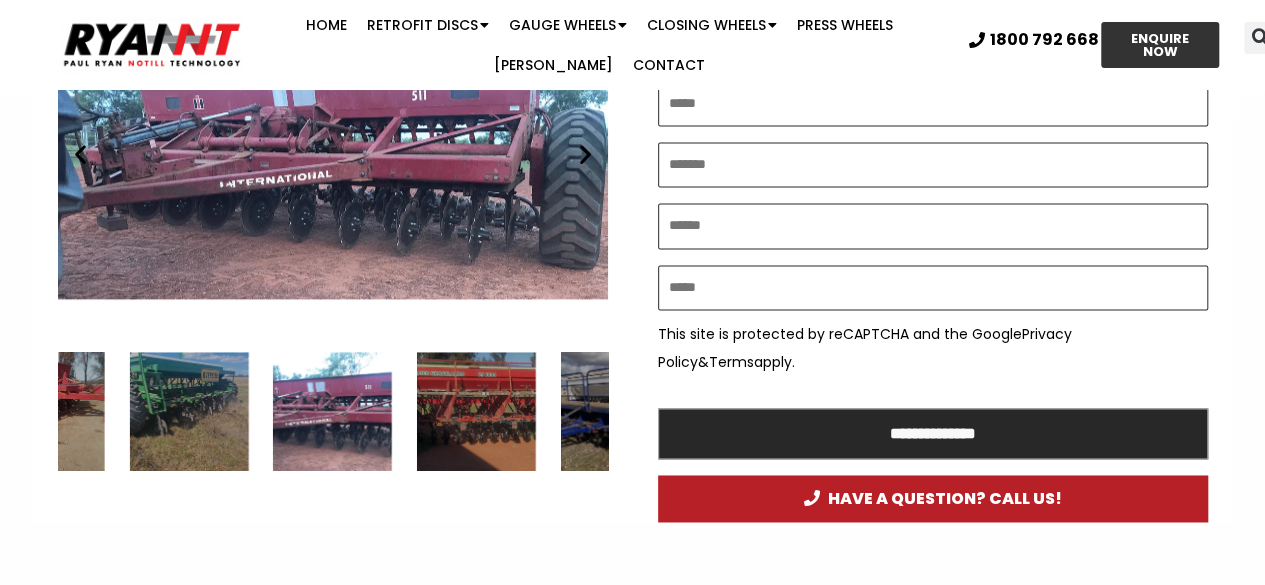 click at bounding box center [476, 411] 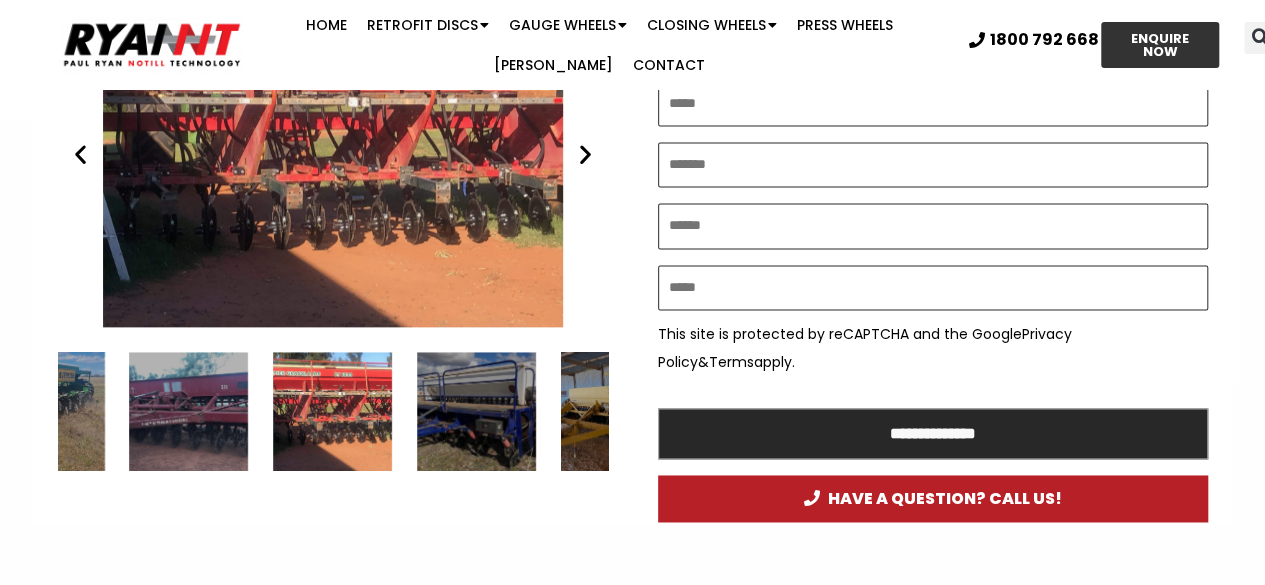 click at bounding box center [476, 411] 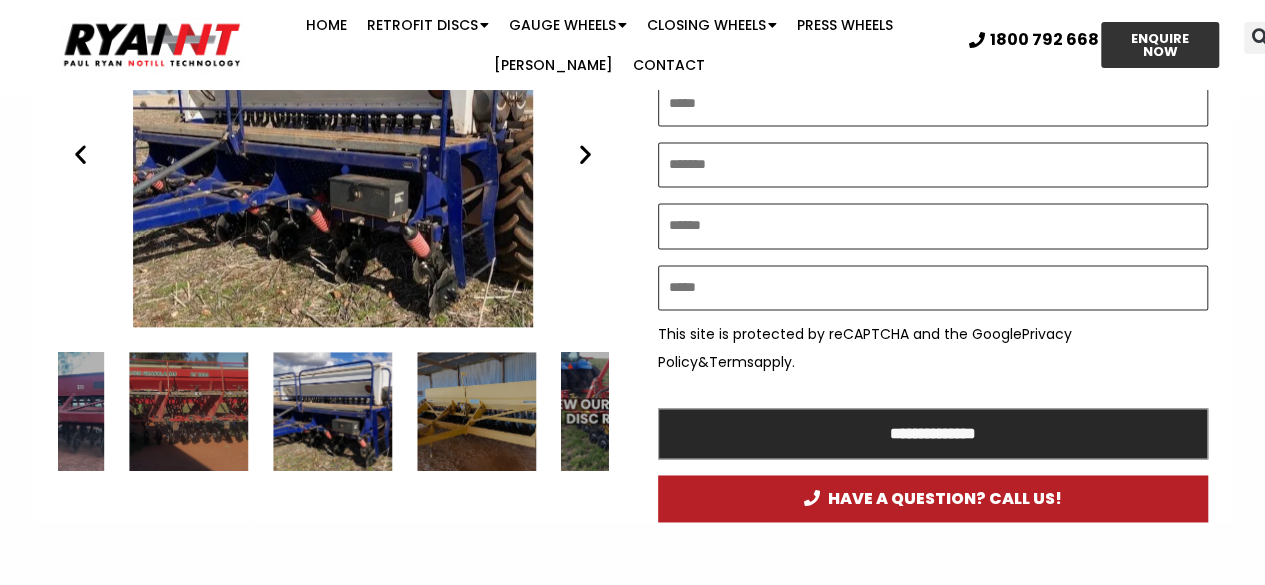 click at bounding box center [476, 411] 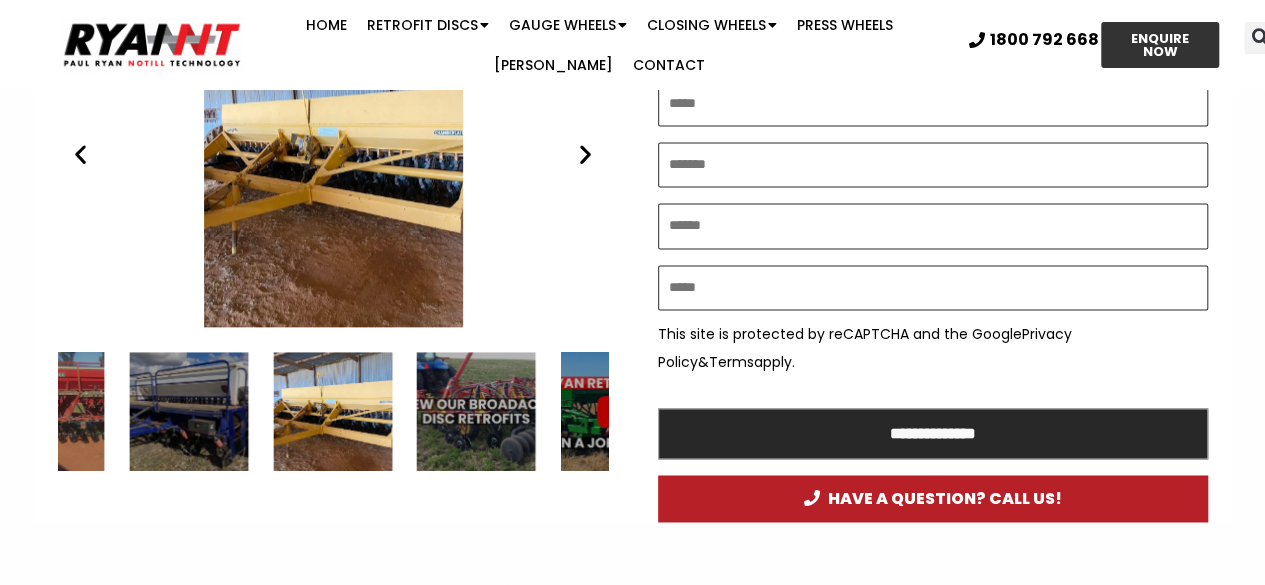 click at bounding box center (476, 411) 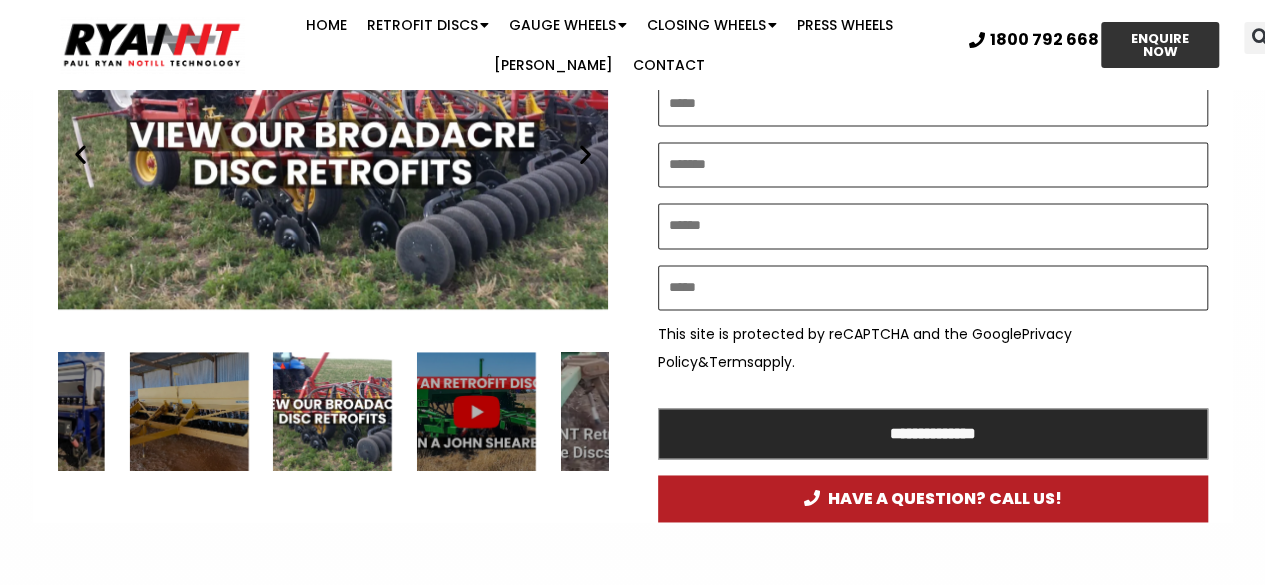 click at bounding box center [476, 411] 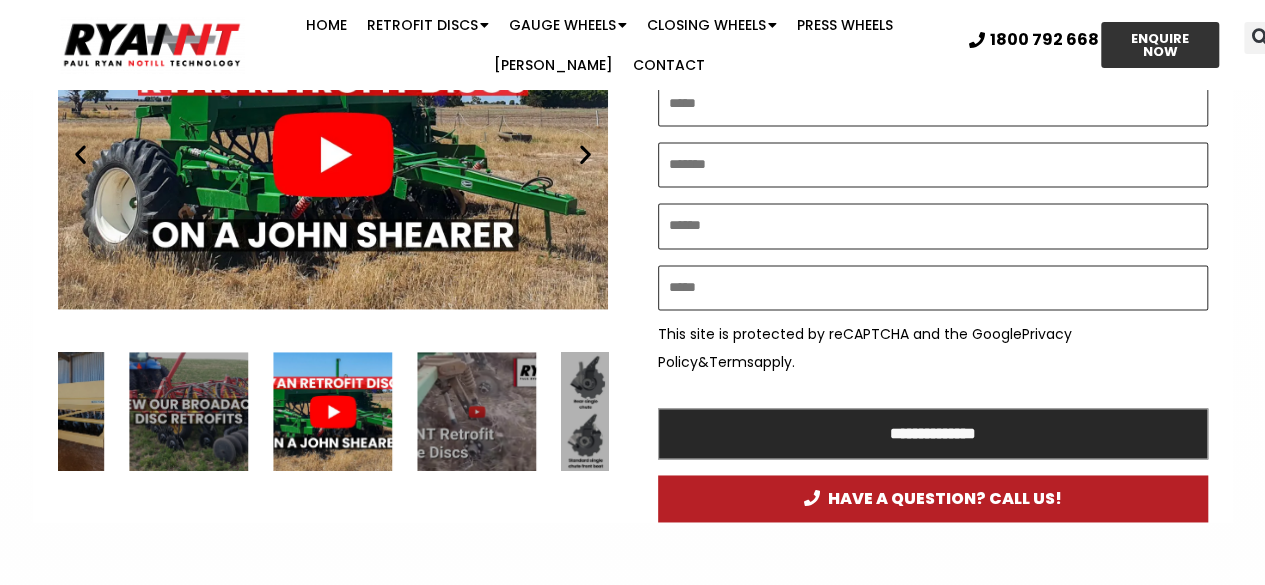 click at bounding box center [476, 411] 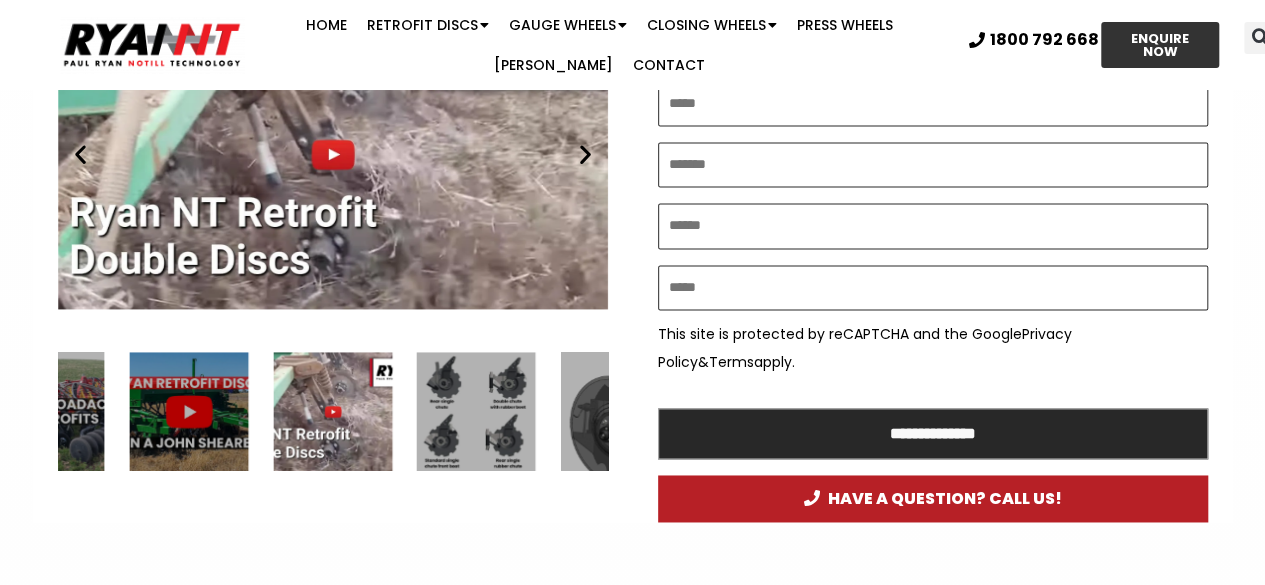 click at bounding box center [476, 411] 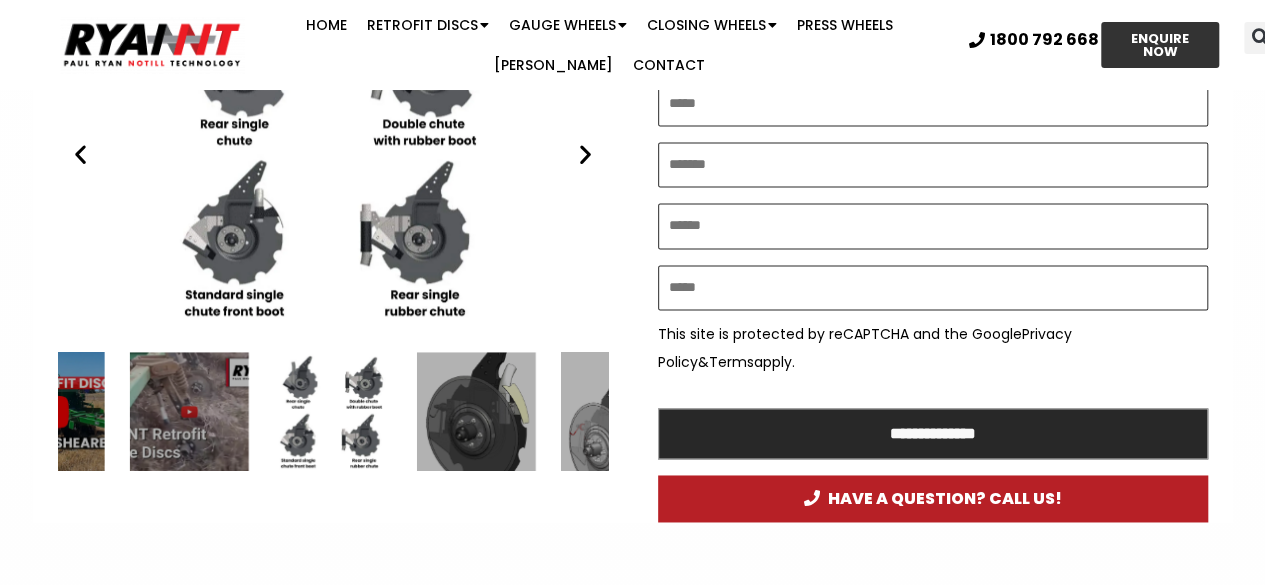 click at bounding box center [476, 411] 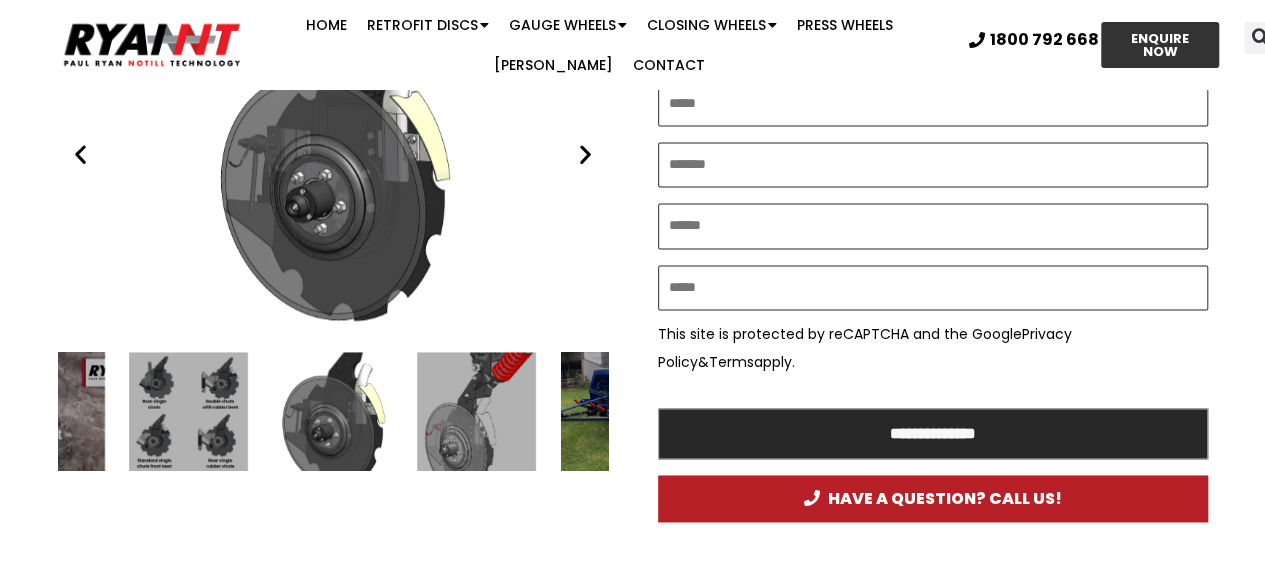 click at bounding box center [476, 411] 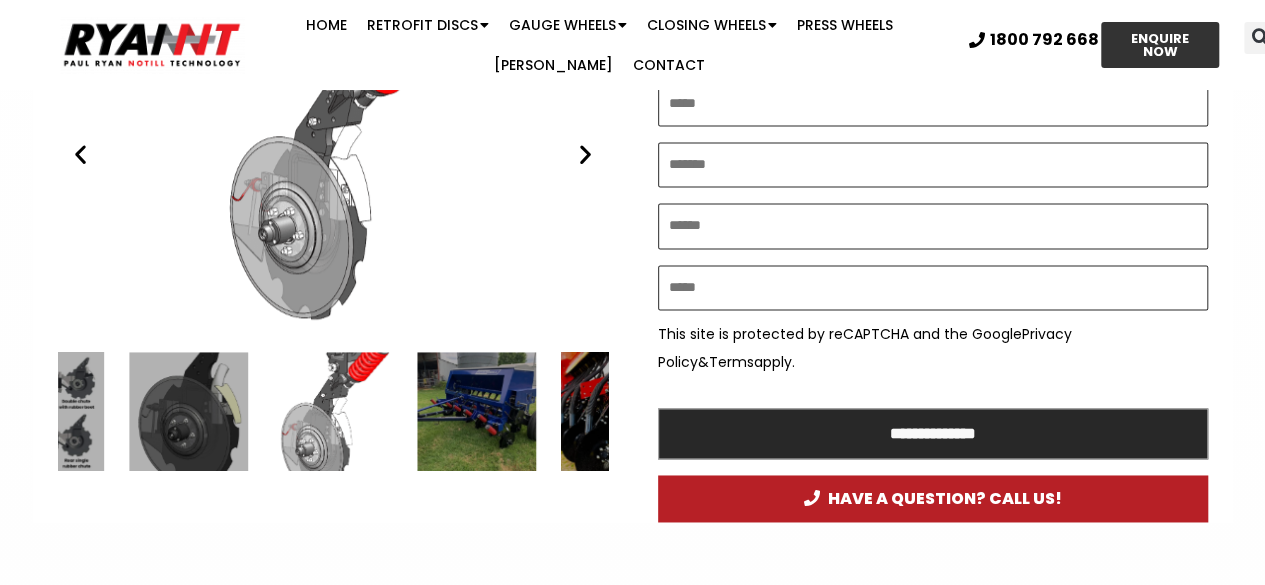 click at bounding box center (476, 411) 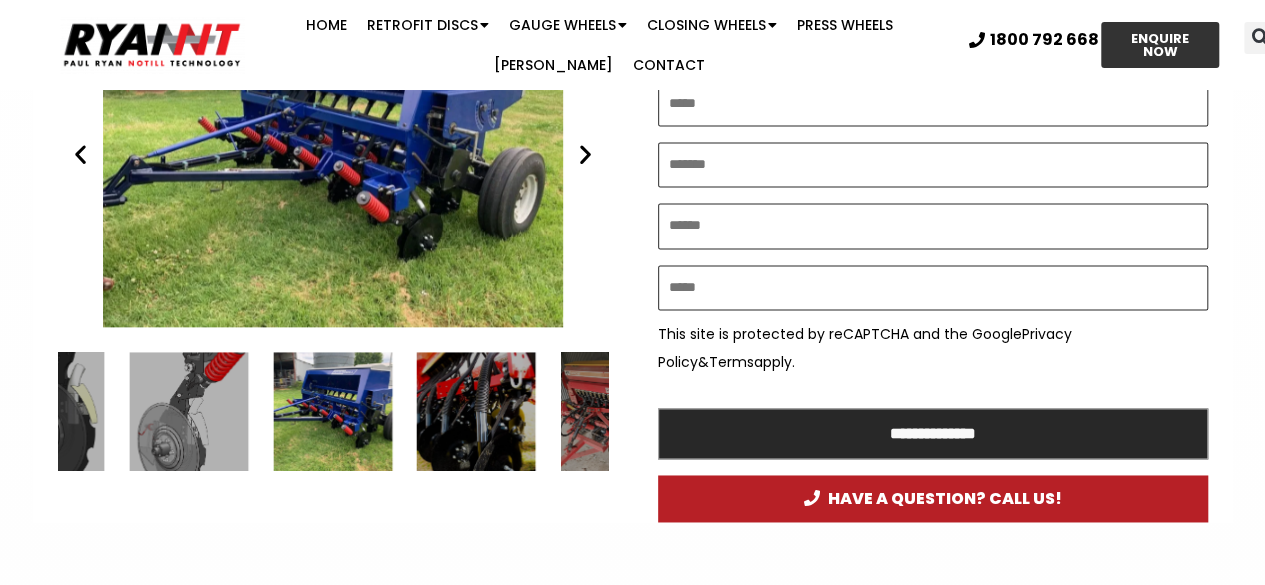 click at bounding box center (476, 411) 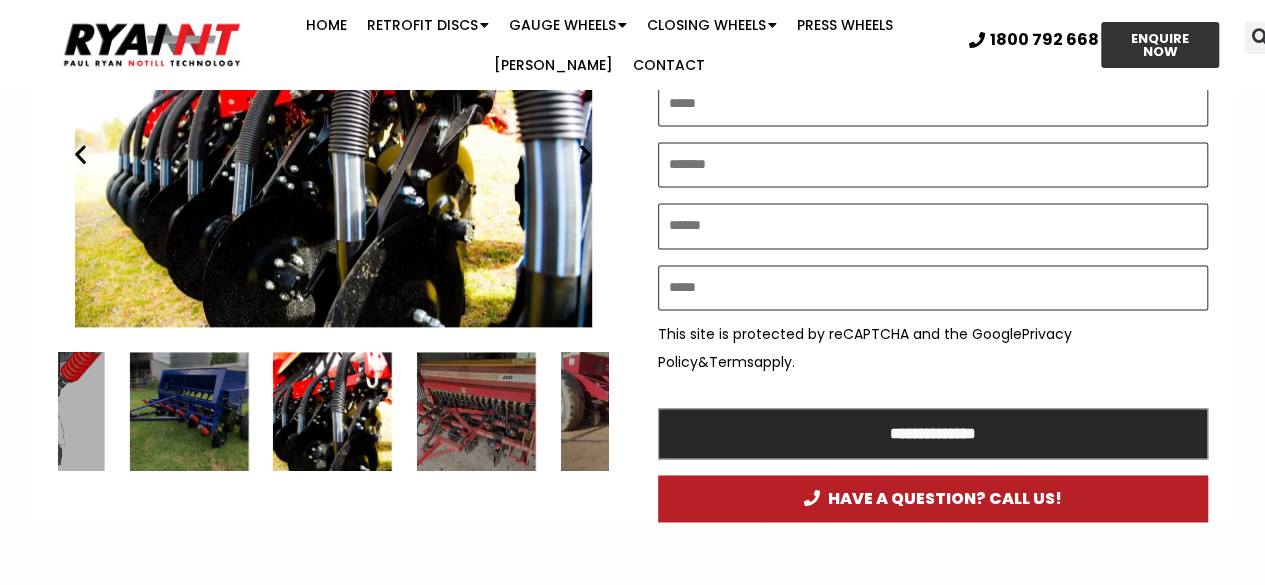 click at bounding box center (476, 411) 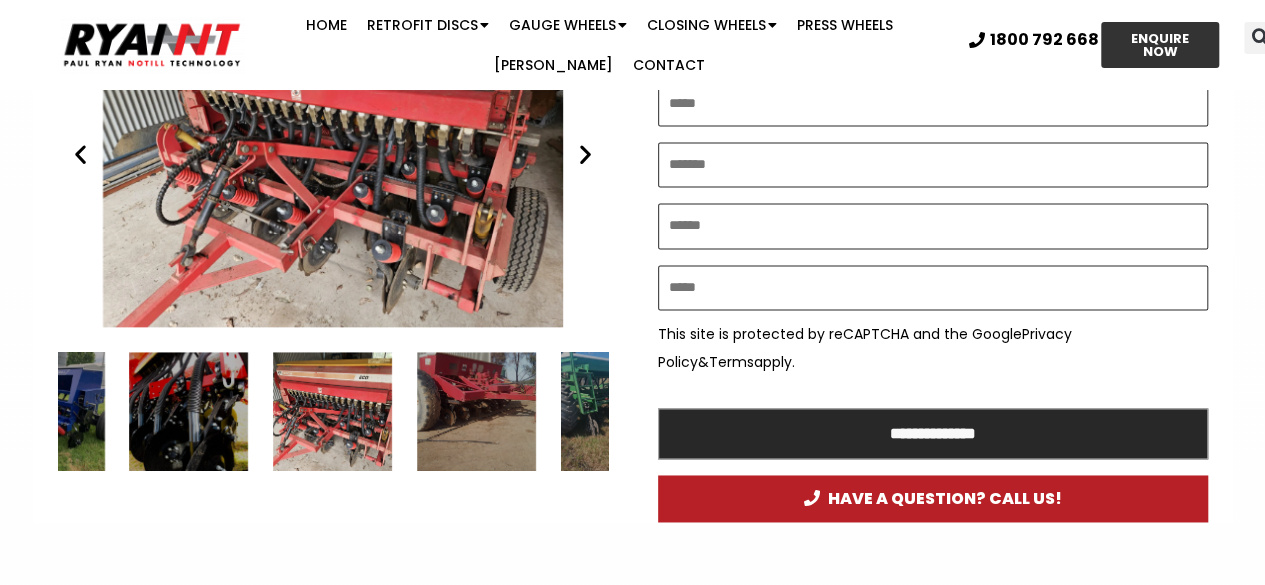 click at bounding box center (476, 411) 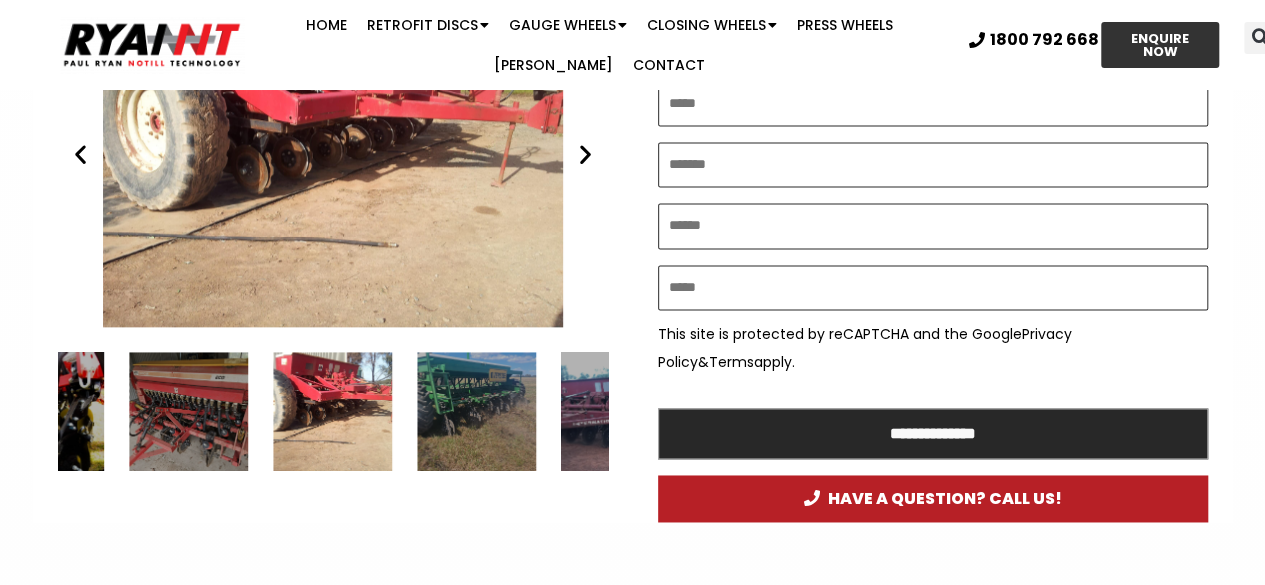 click at bounding box center [476, 411] 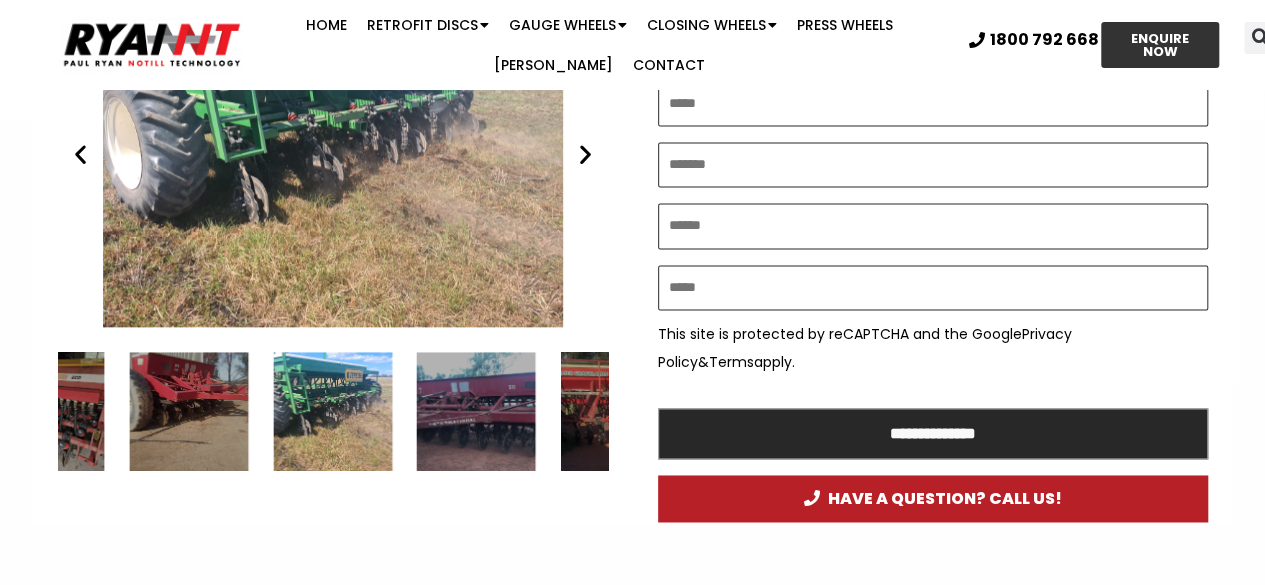 click at bounding box center (476, 411) 